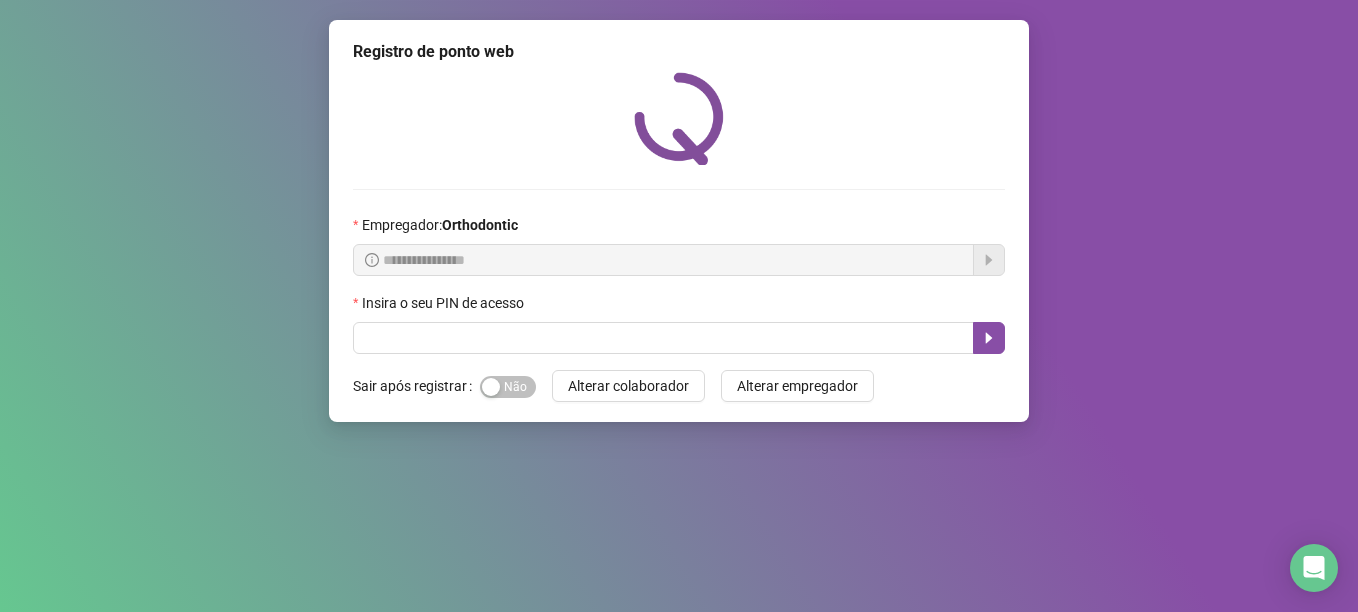 scroll, scrollTop: 0, scrollLeft: 0, axis: both 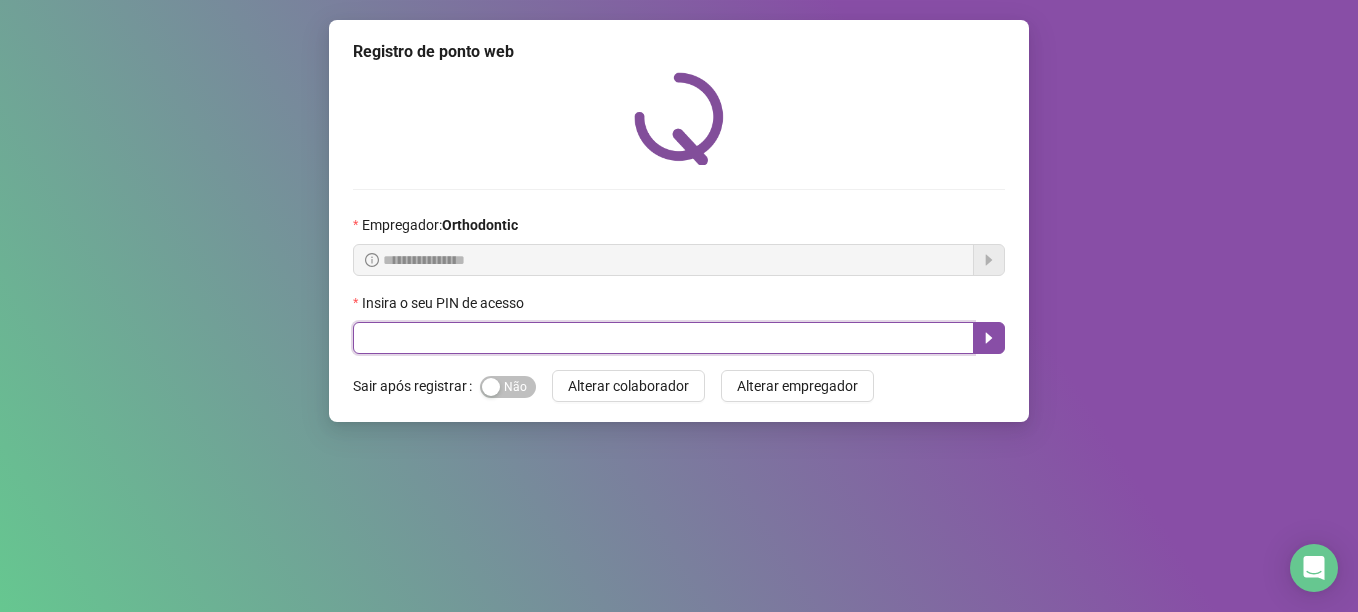 click at bounding box center [663, 338] 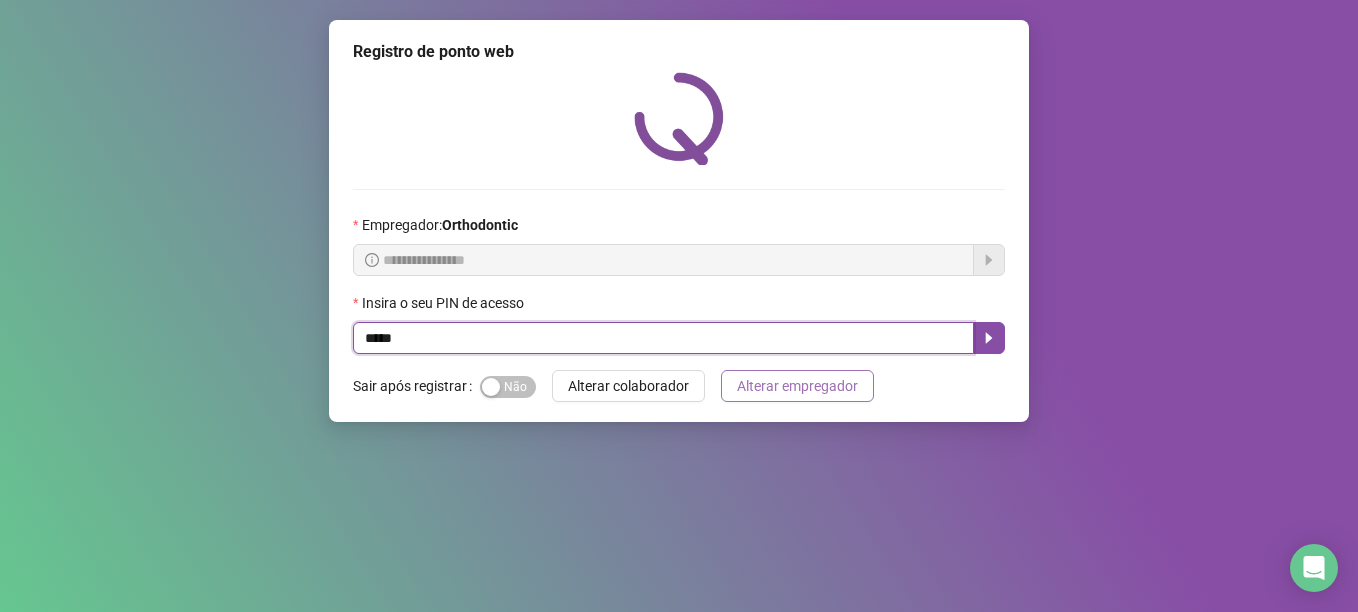 type on "*****" 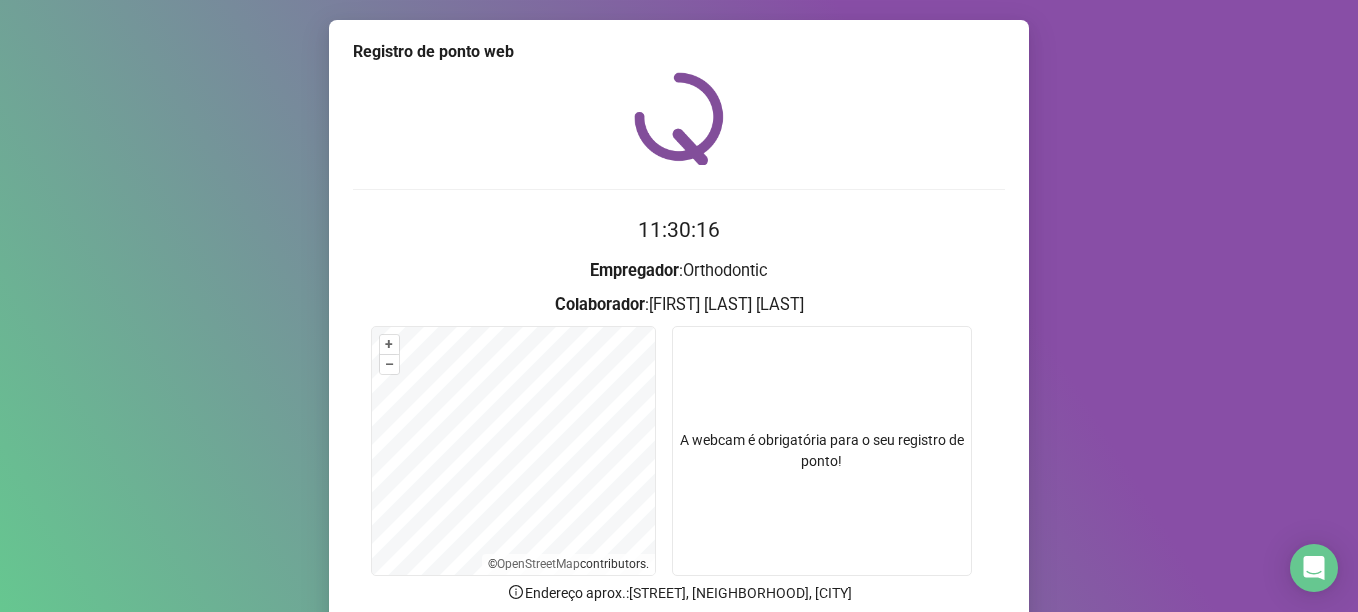 scroll, scrollTop: 169, scrollLeft: 0, axis: vertical 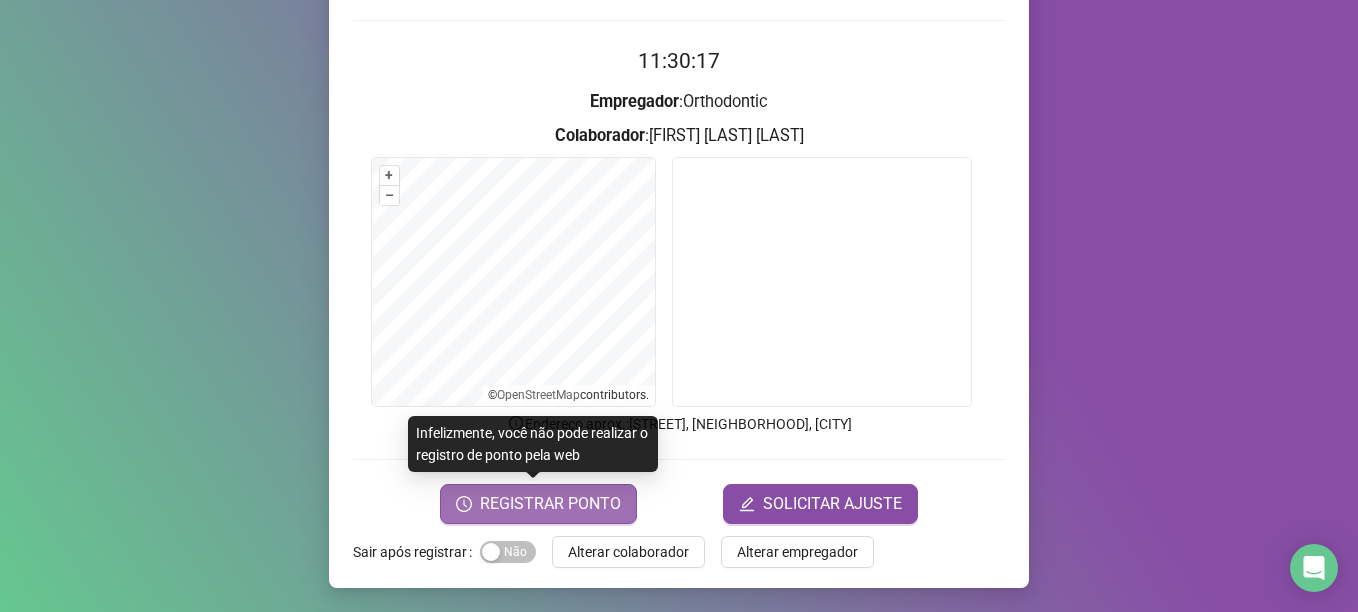 click on "REGISTRAR PONTO" at bounding box center [550, 504] 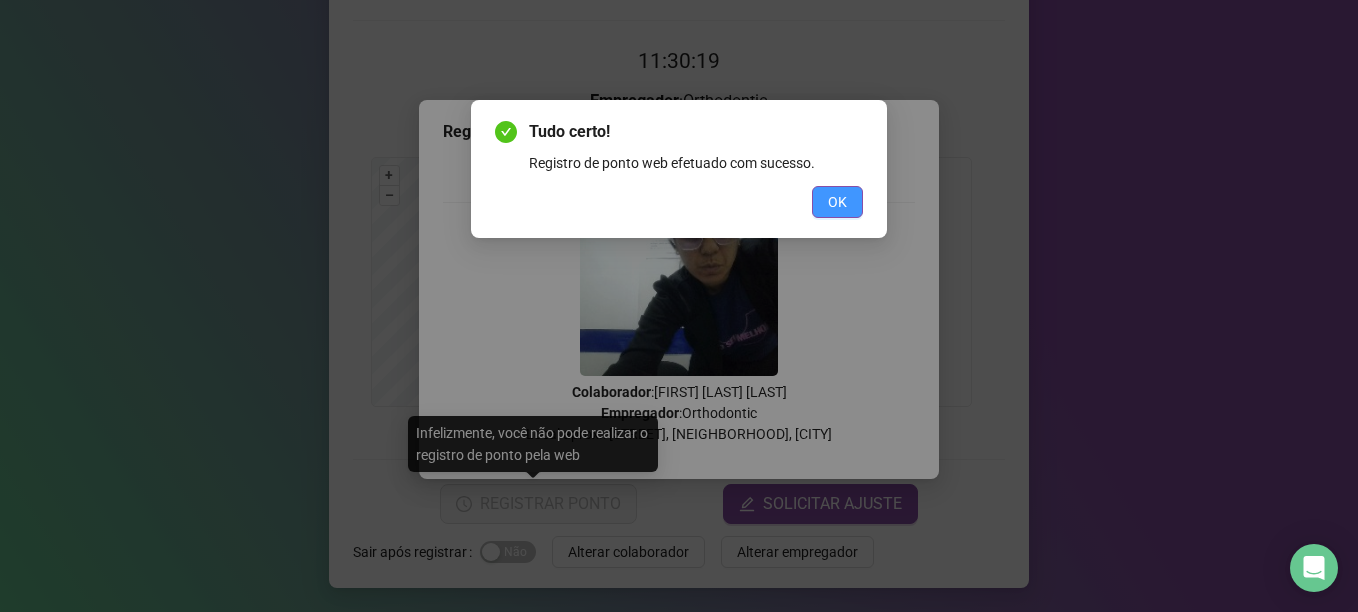 click on "OK" at bounding box center (837, 202) 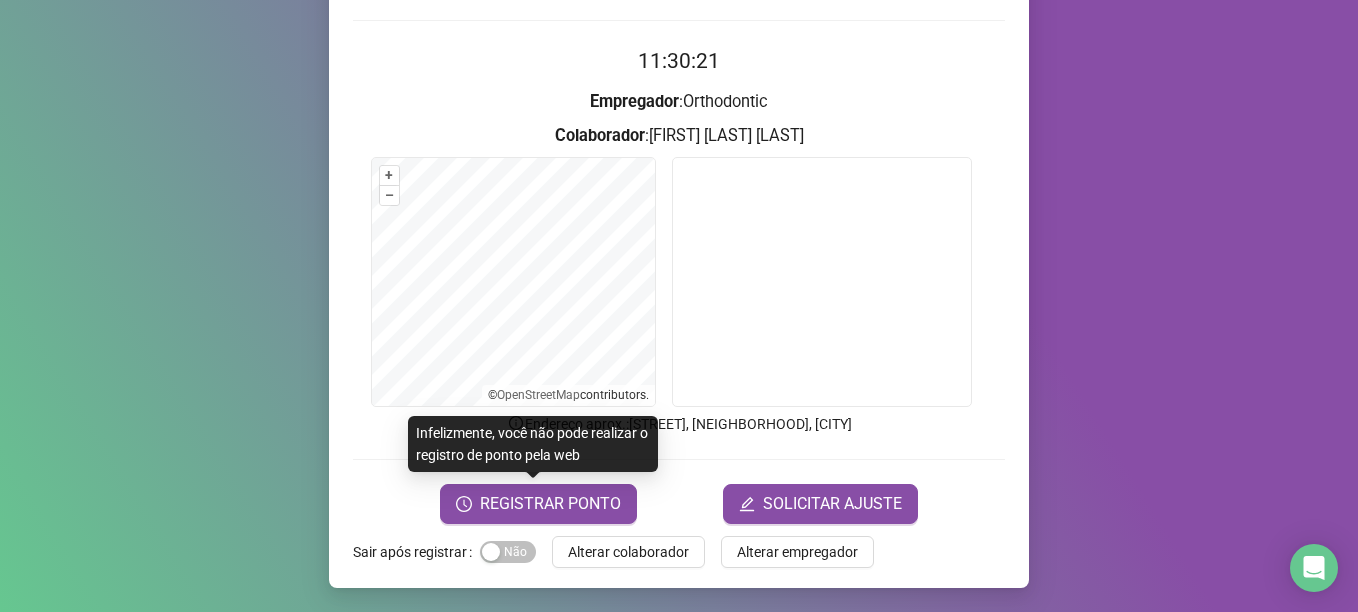 drag, startPoint x: 611, startPoint y: 561, endPoint x: 590, endPoint y: 553, distance: 22.472204 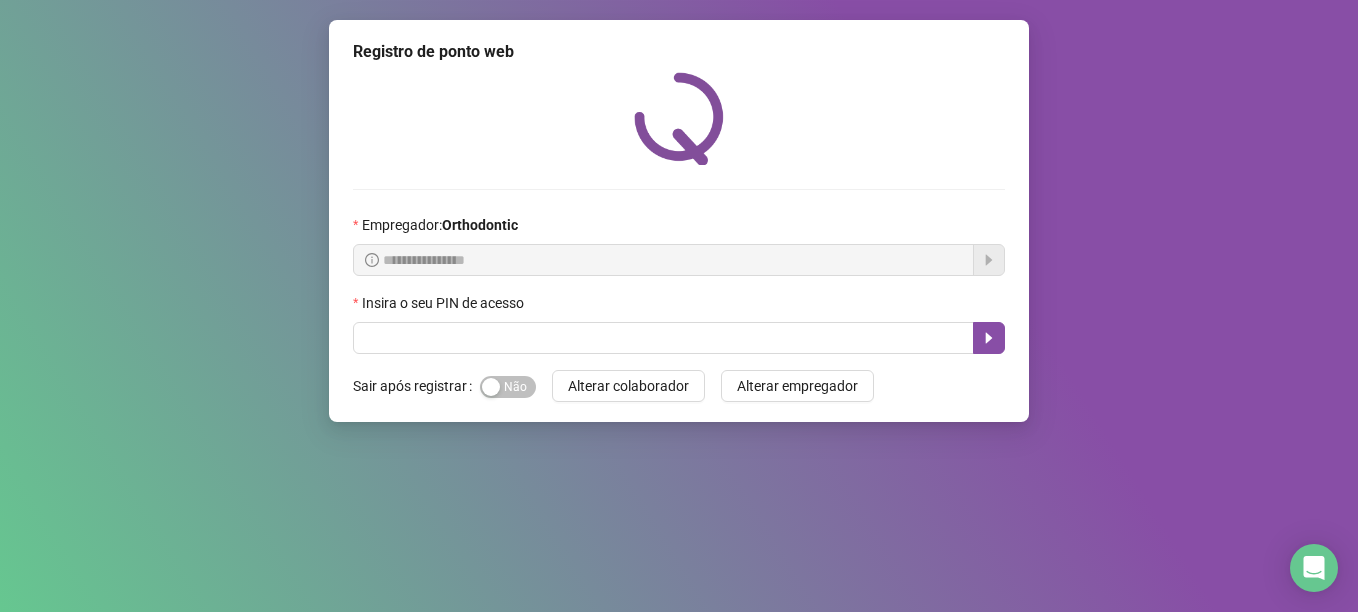 scroll, scrollTop: 0, scrollLeft: 0, axis: both 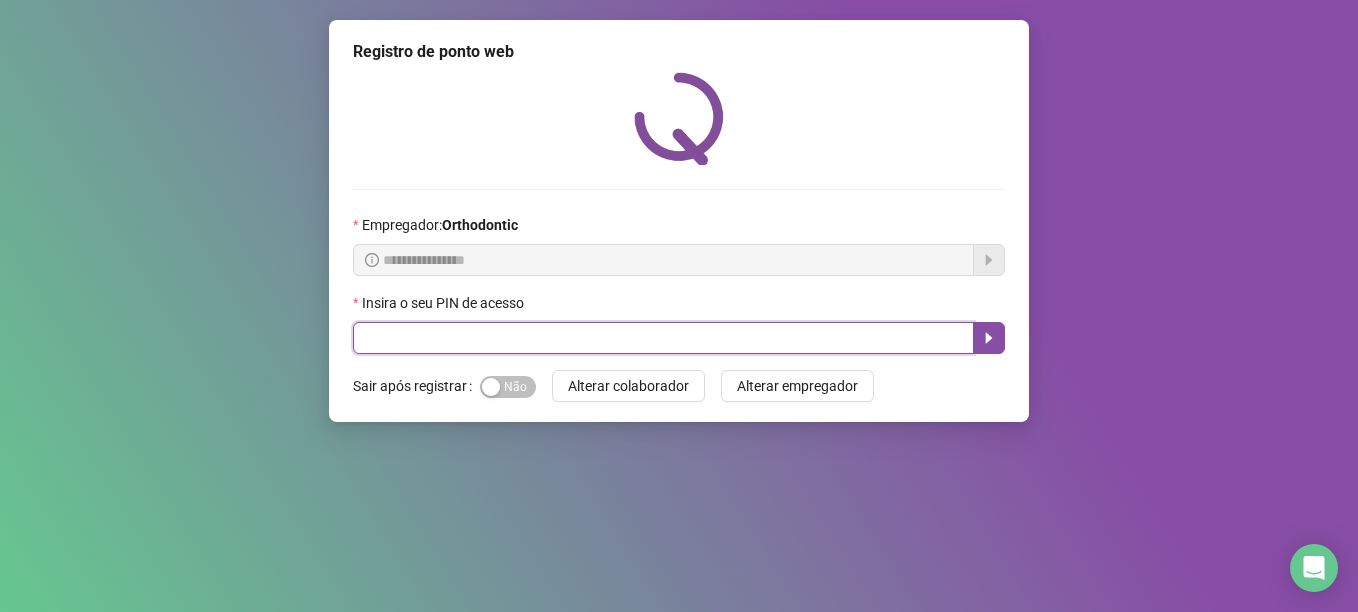 click at bounding box center [663, 338] 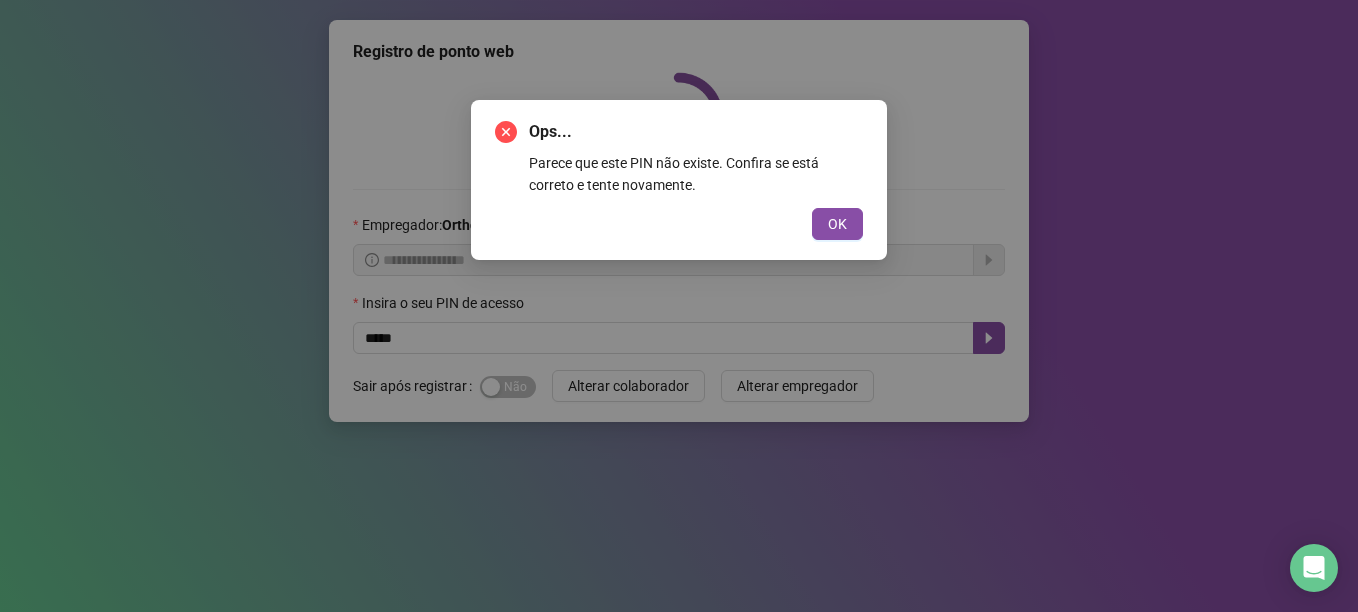 click on "Ops... Parece que este PIN não existe. Confira se está correto e tente novamente. OK" at bounding box center [679, 306] 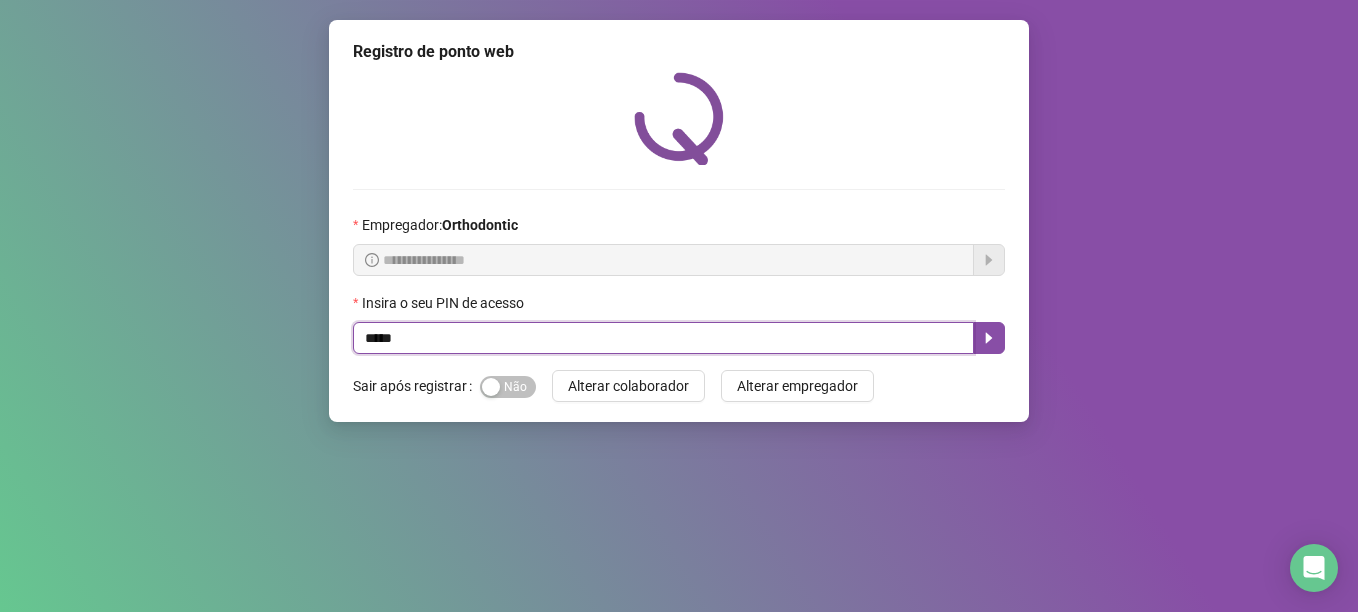 type on "*****" 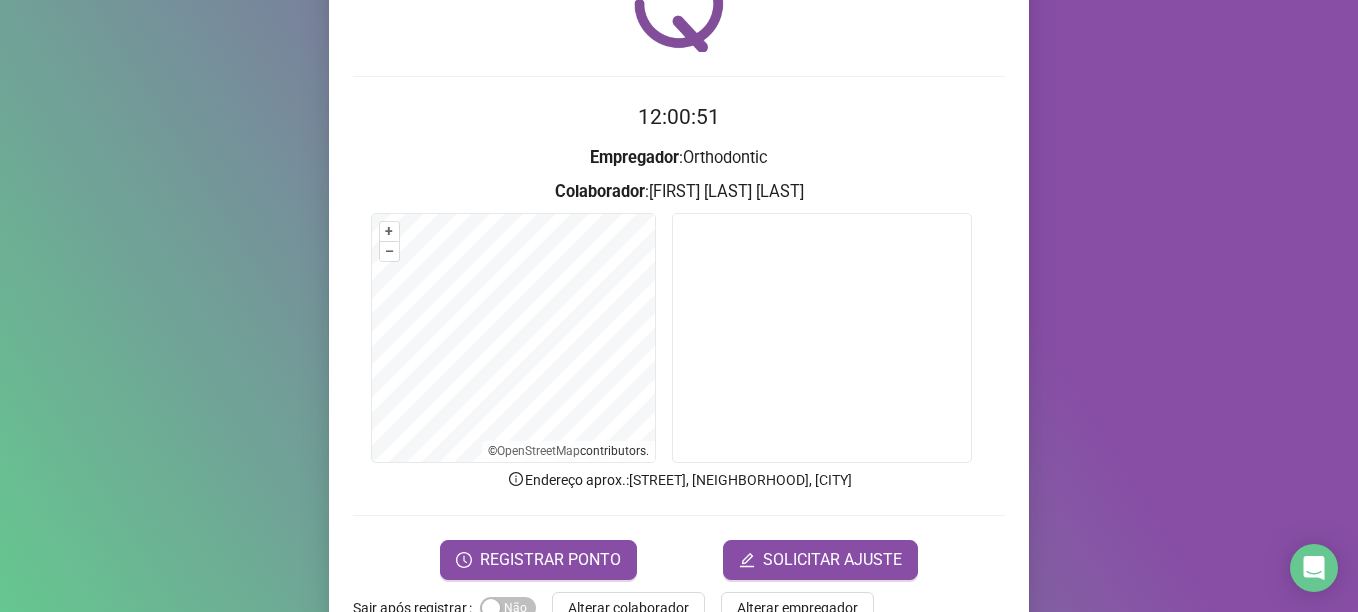 scroll, scrollTop: 169, scrollLeft: 0, axis: vertical 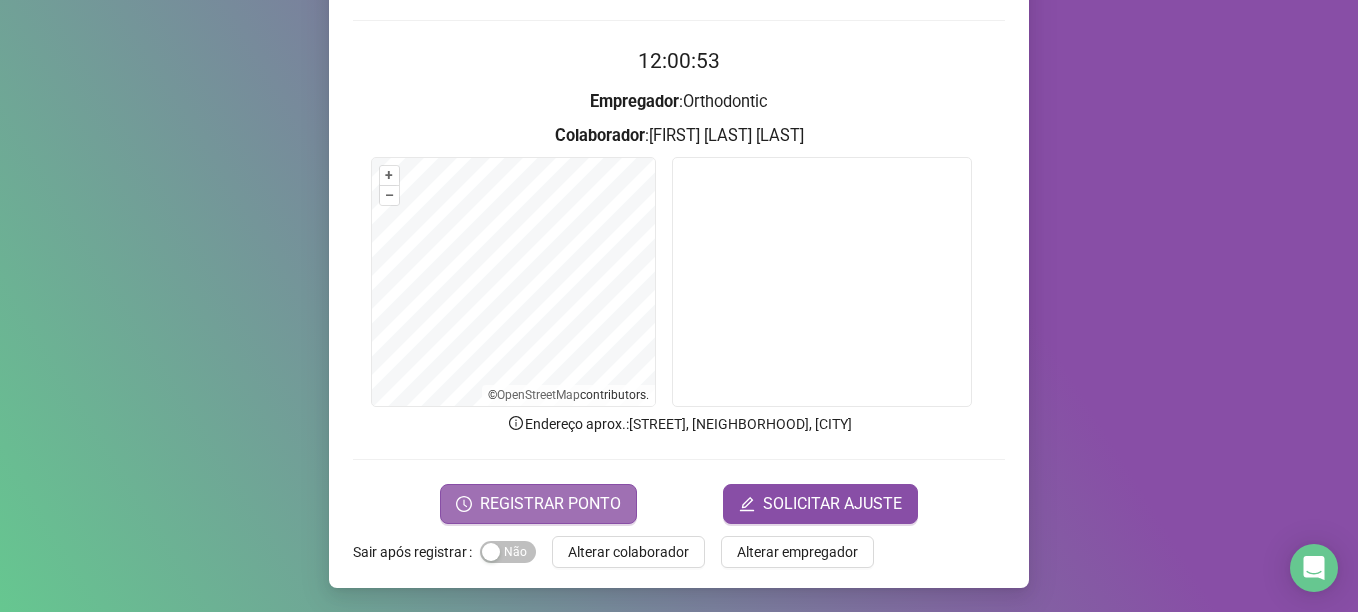 click on "REGISTRAR PONTO" at bounding box center (550, 504) 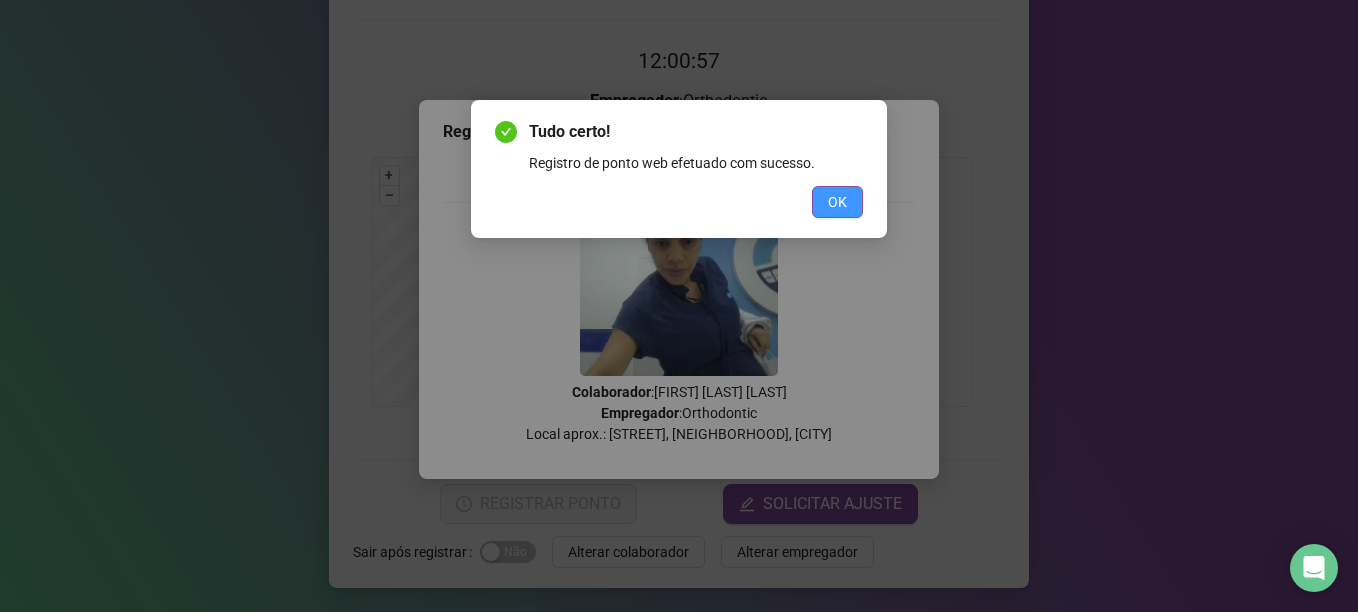 drag, startPoint x: 841, startPoint y: 202, endPoint x: 835, endPoint y: 215, distance: 14.3178215 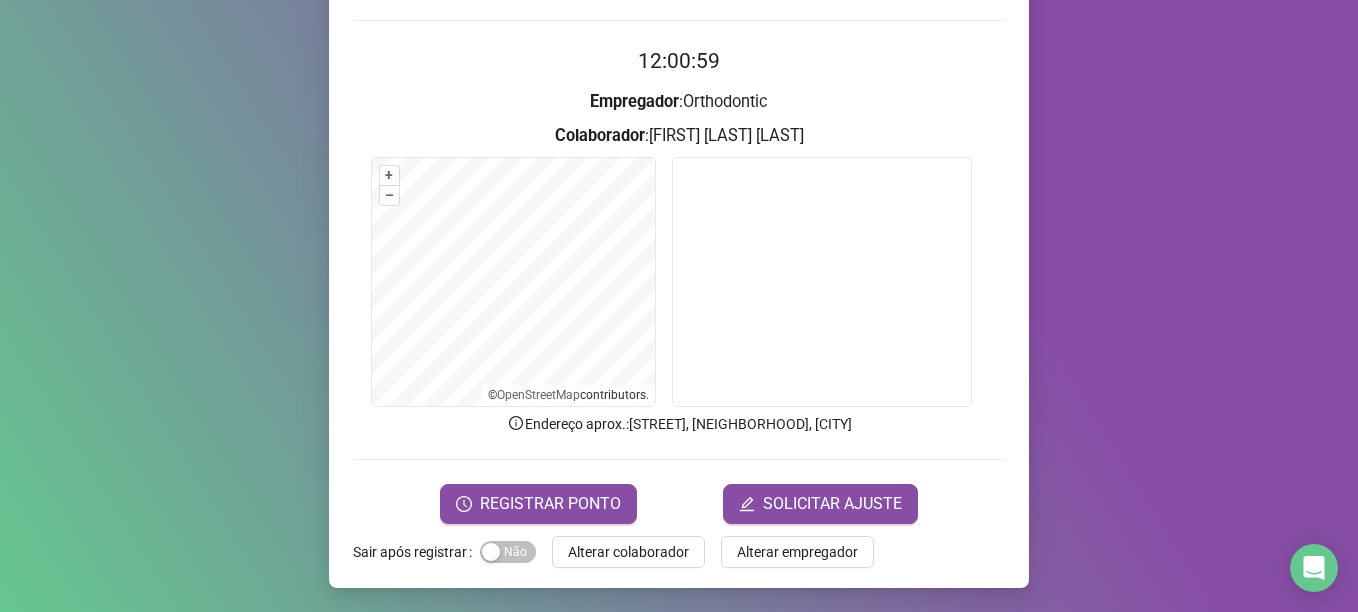 drag, startPoint x: 654, startPoint y: 542, endPoint x: 652, endPoint y: 571, distance: 29.068884 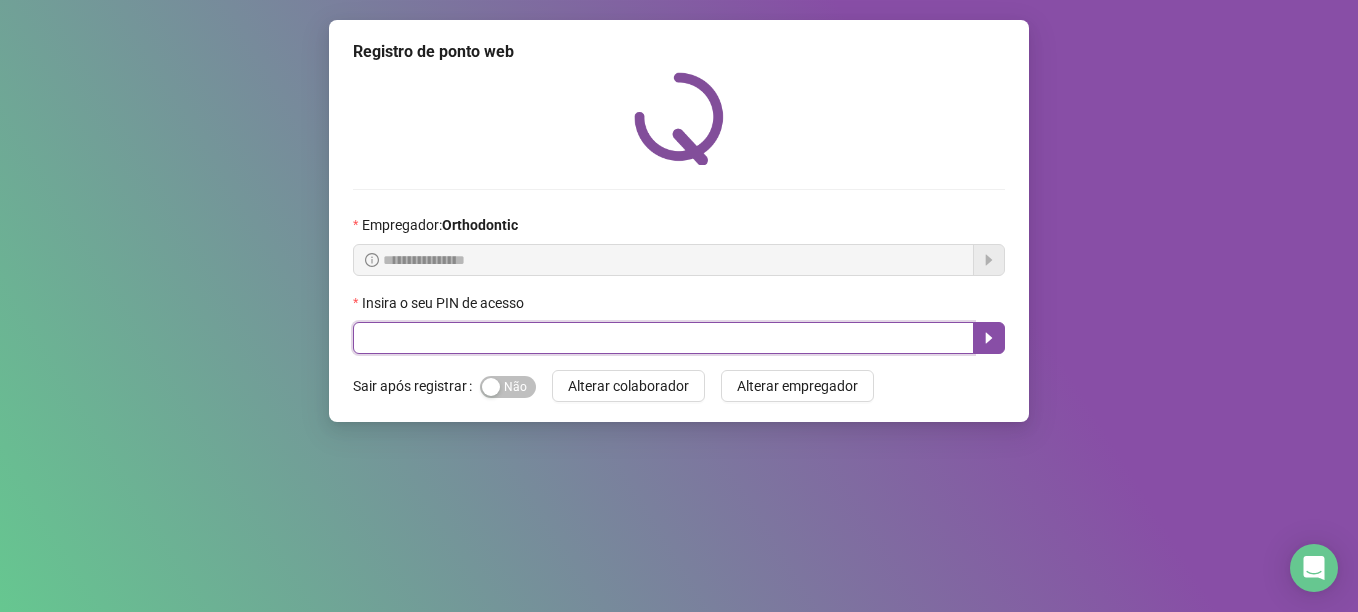 click at bounding box center [663, 338] 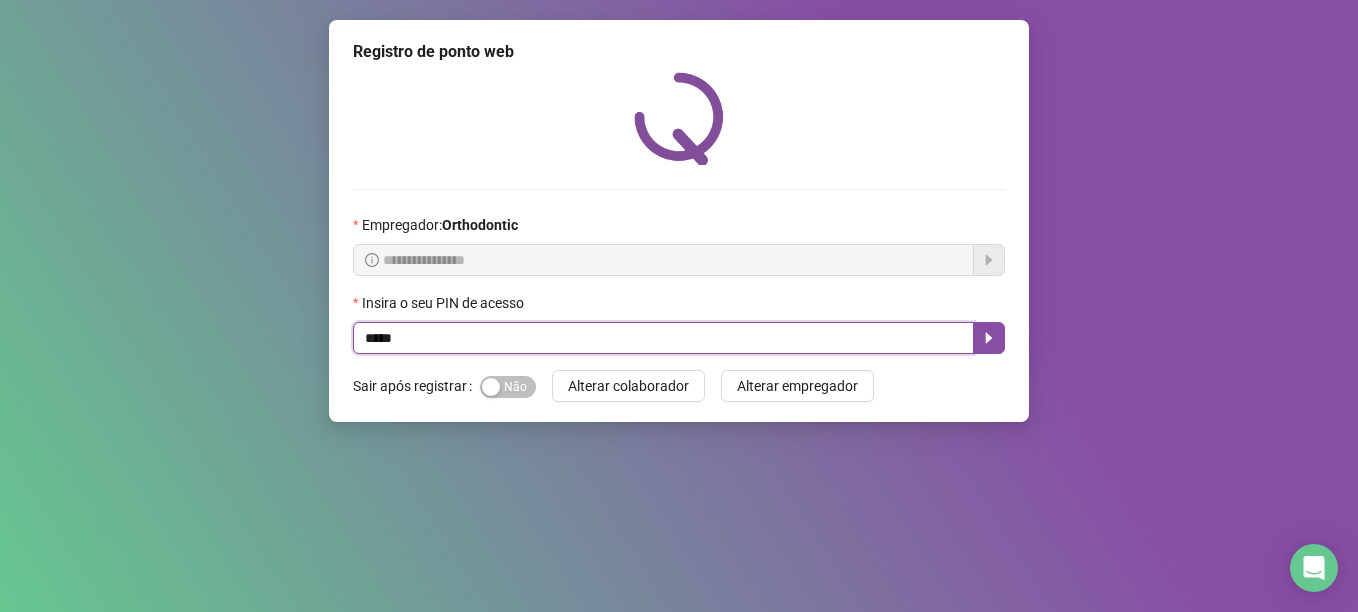 type on "*****" 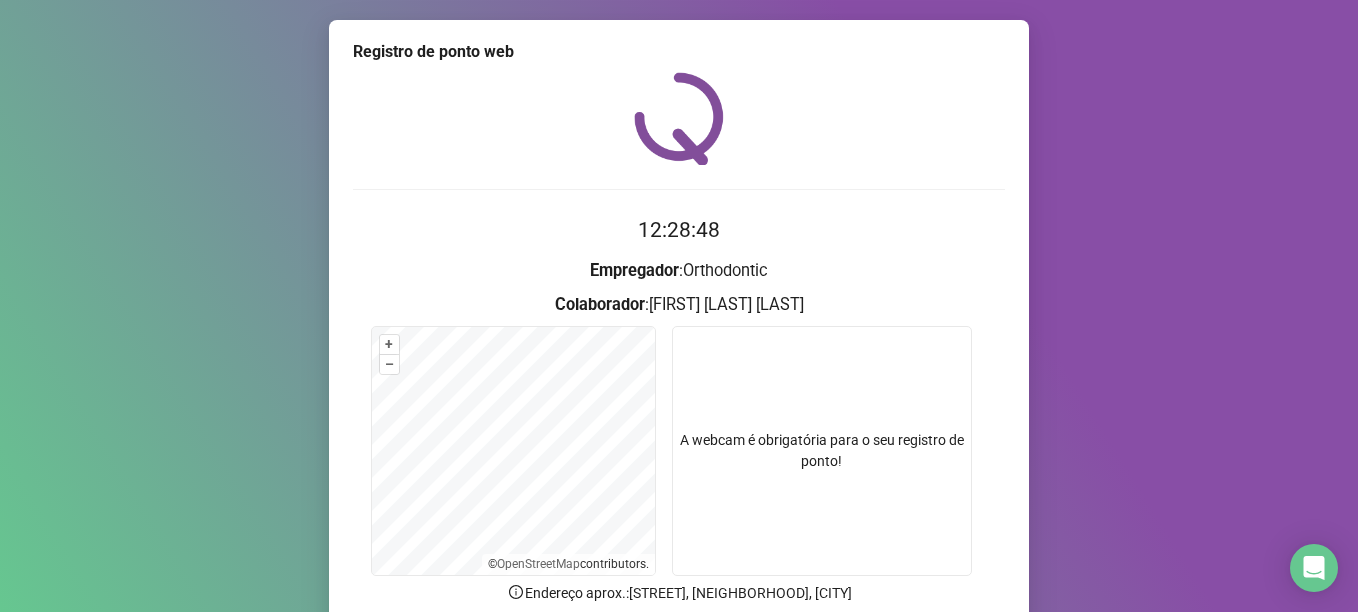 scroll, scrollTop: 169, scrollLeft: 0, axis: vertical 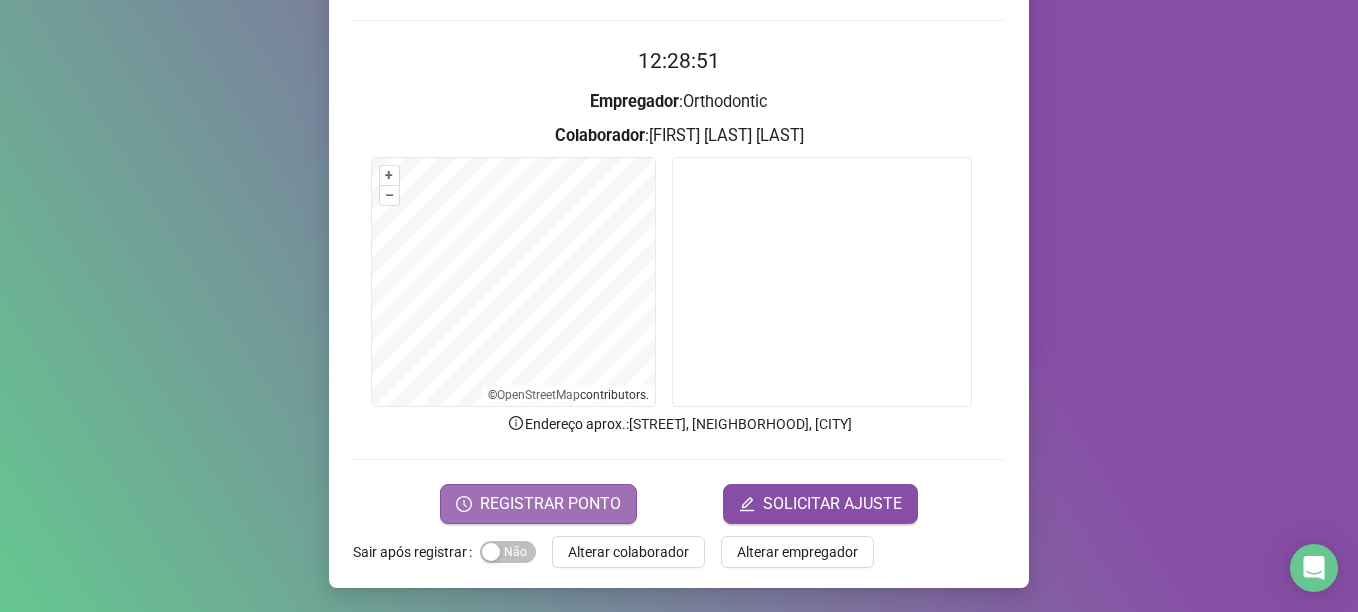 click on "REGISTRAR PONTO" at bounding box center [550, 504] 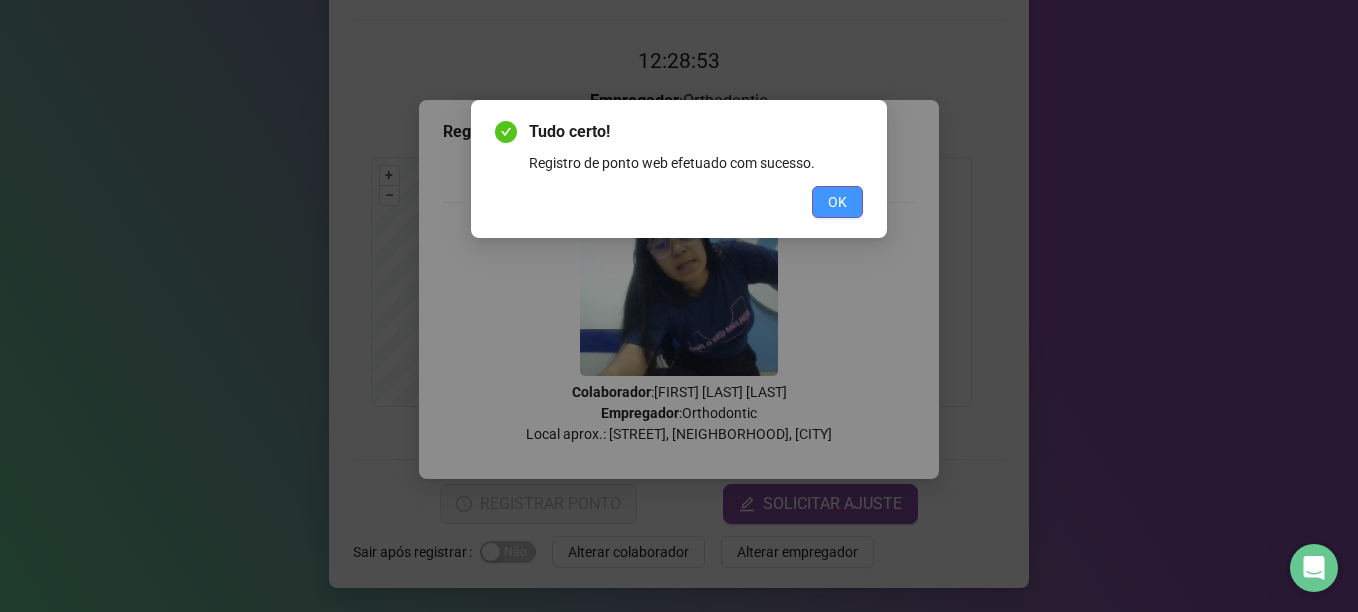 click on "OK" at bounding box center [837, 202] 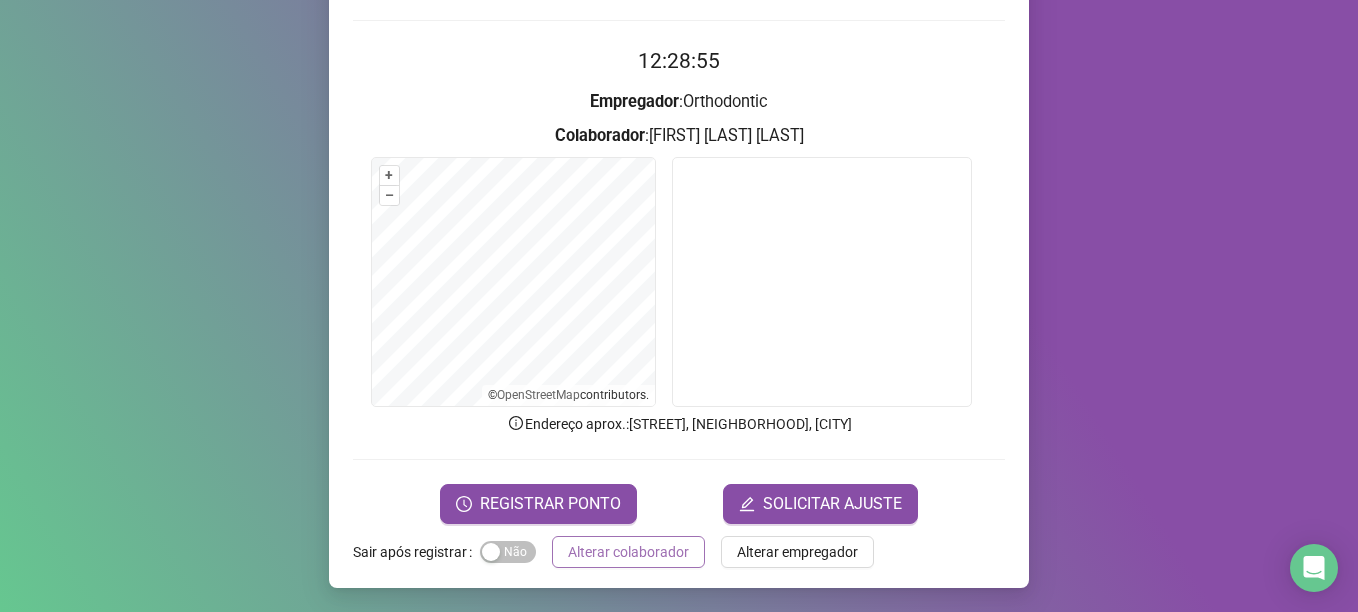 click on "Alterar colaborador" at bounding box center [628, 552] 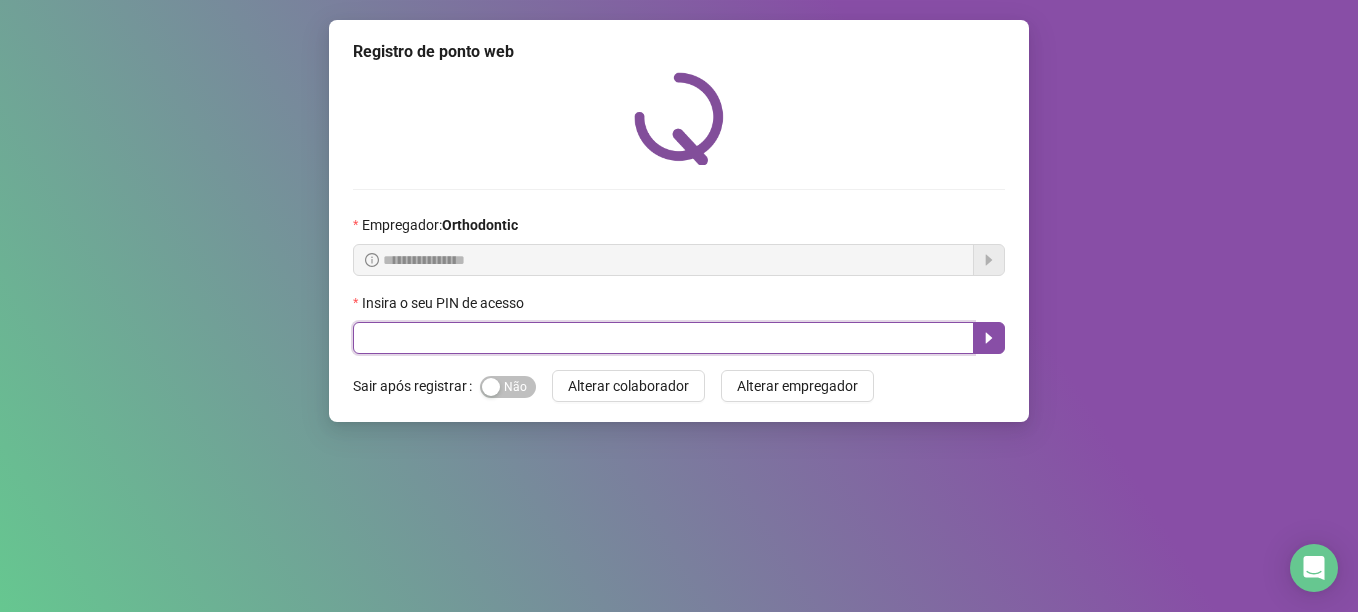 click at bounding box center (663, 338) 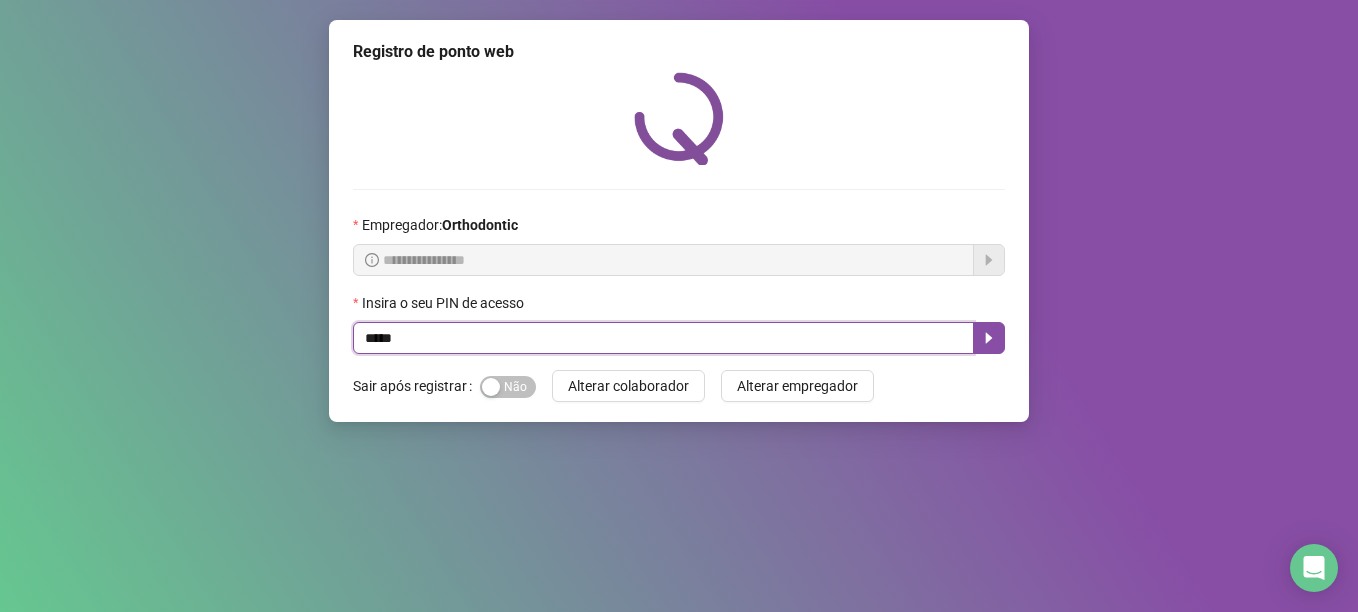 type on "*****" 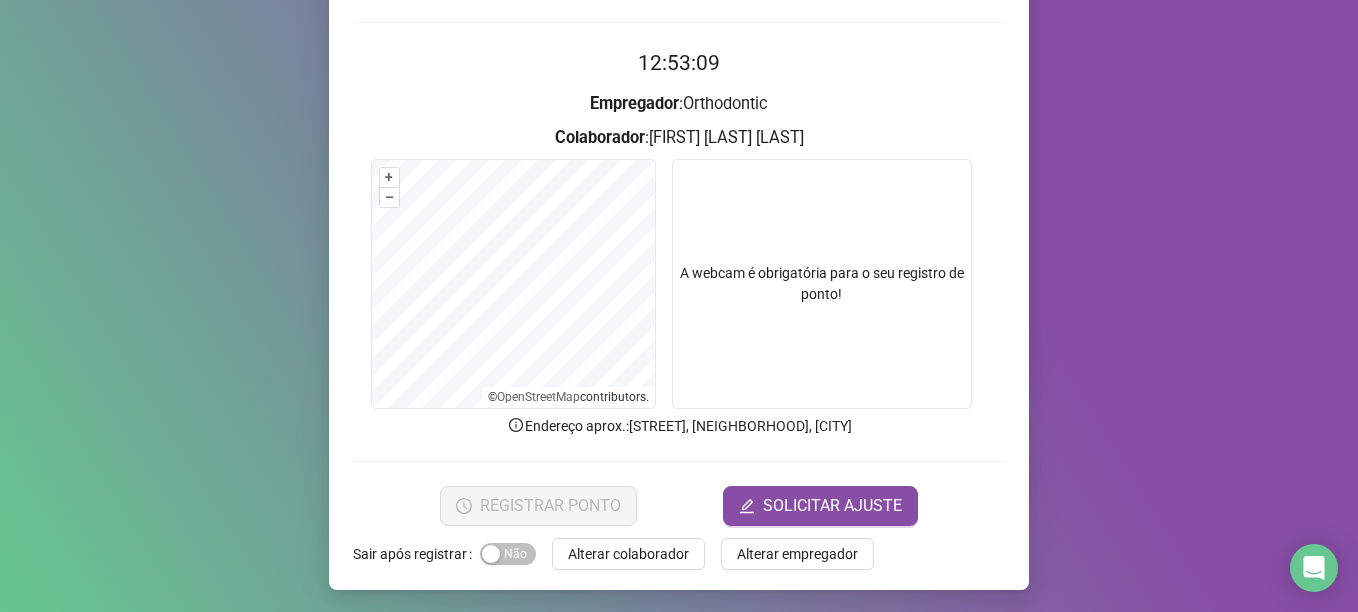 scroll, scrollTop: 169, scrollLeft: 0, axis: vertical 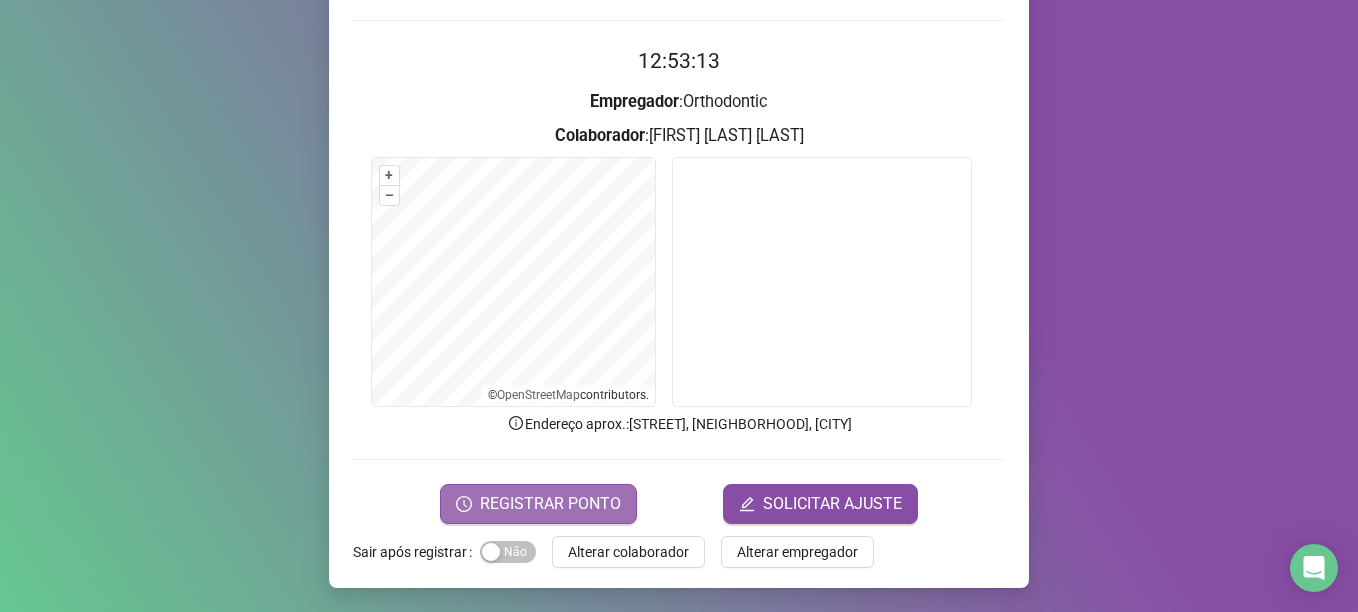 click on "REGISTRAR PONTO" at bounding box center [550, 504] 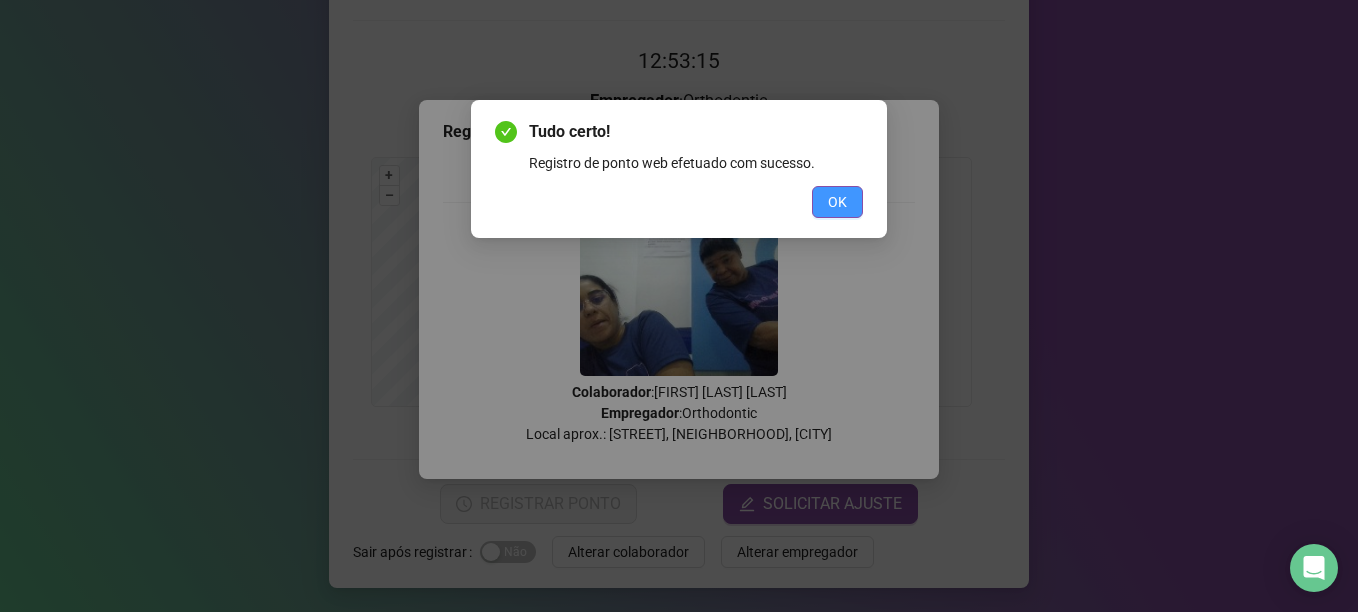 click on "OK" at bounding box center [837, 202] 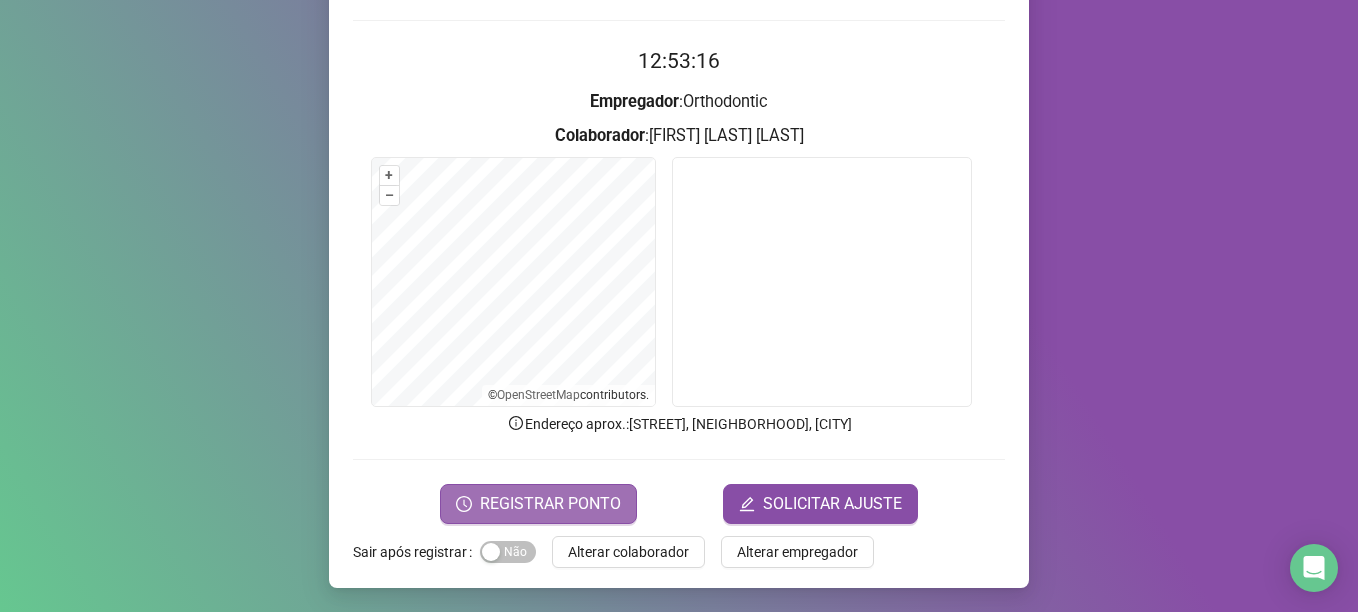 click on "REGISTRAR PONTO" at bounding box center (550, 504) 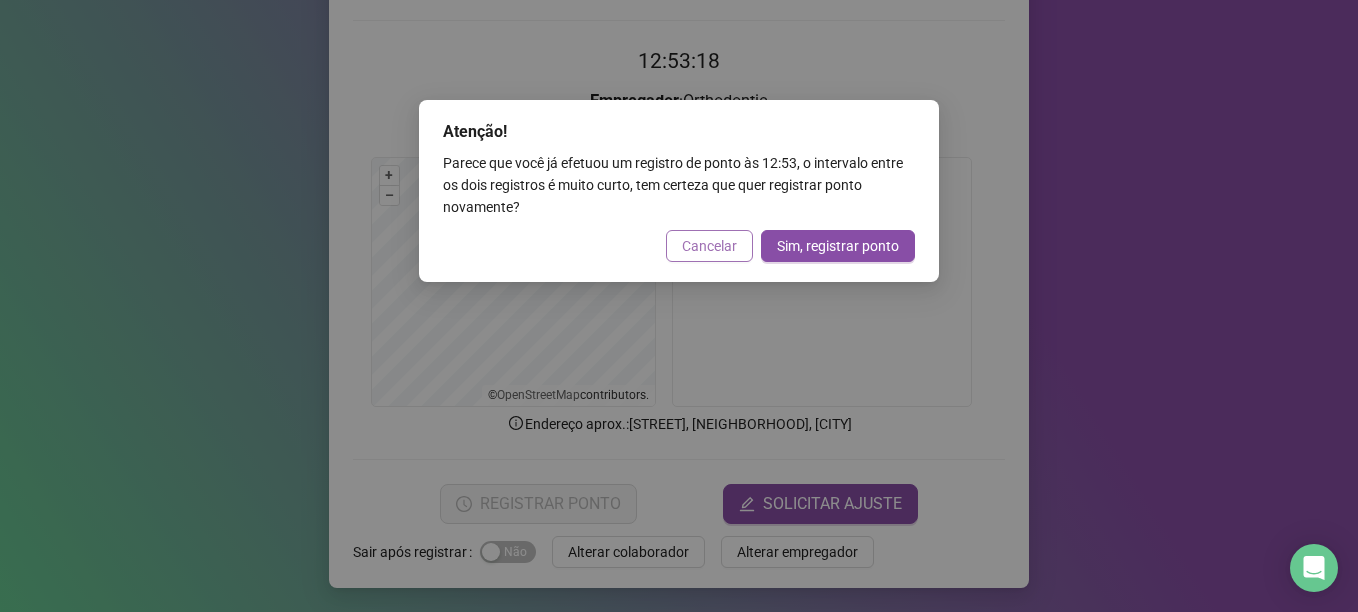click on "Cancelar" at bounding box center (709, 246) 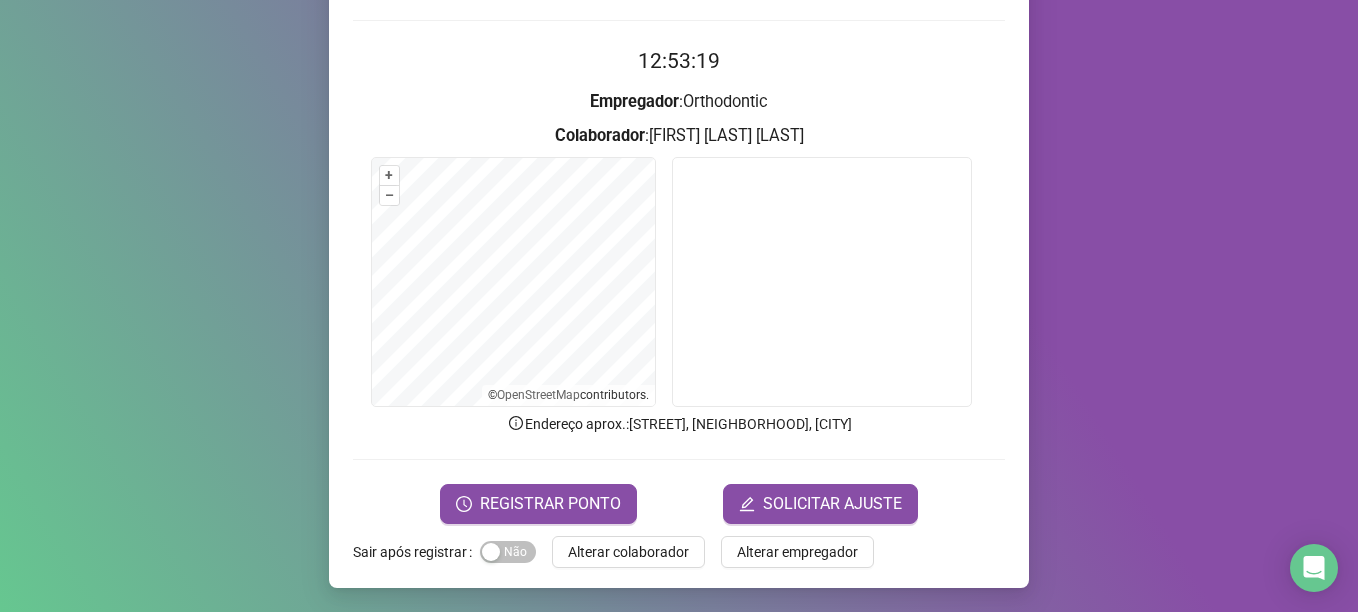click on "Alterar colaborador" at bounding box center [628, 552] 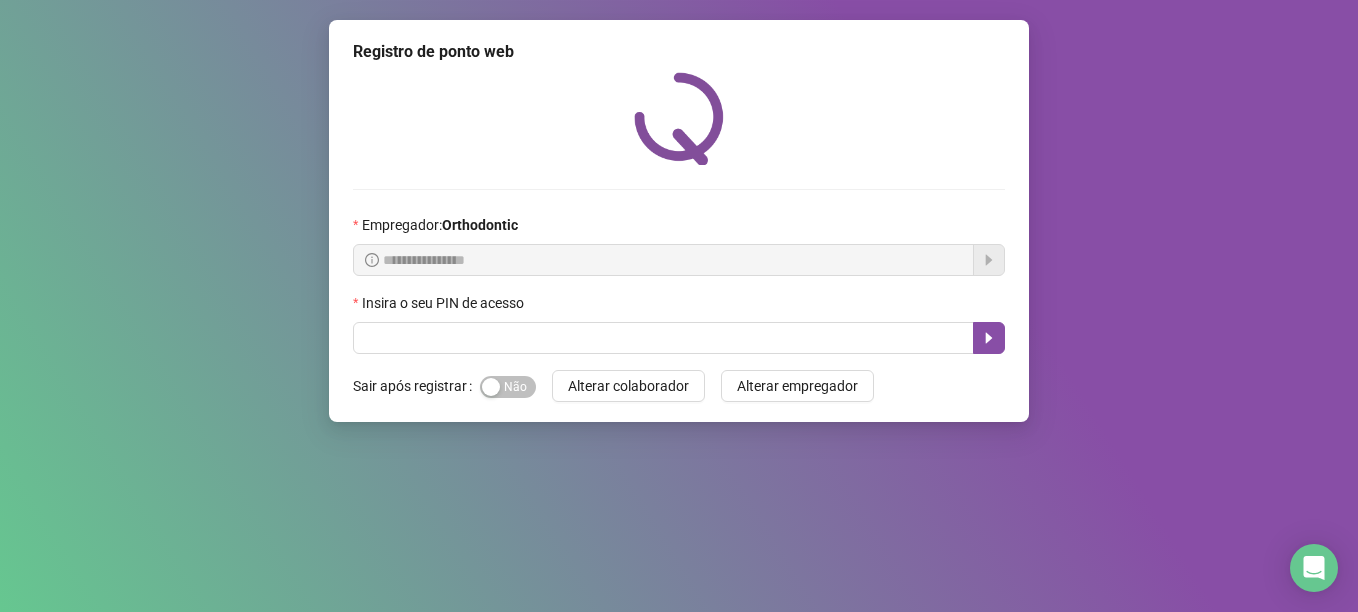 scroll, scrollTop: 0, scrollLeft: 0, axis: both 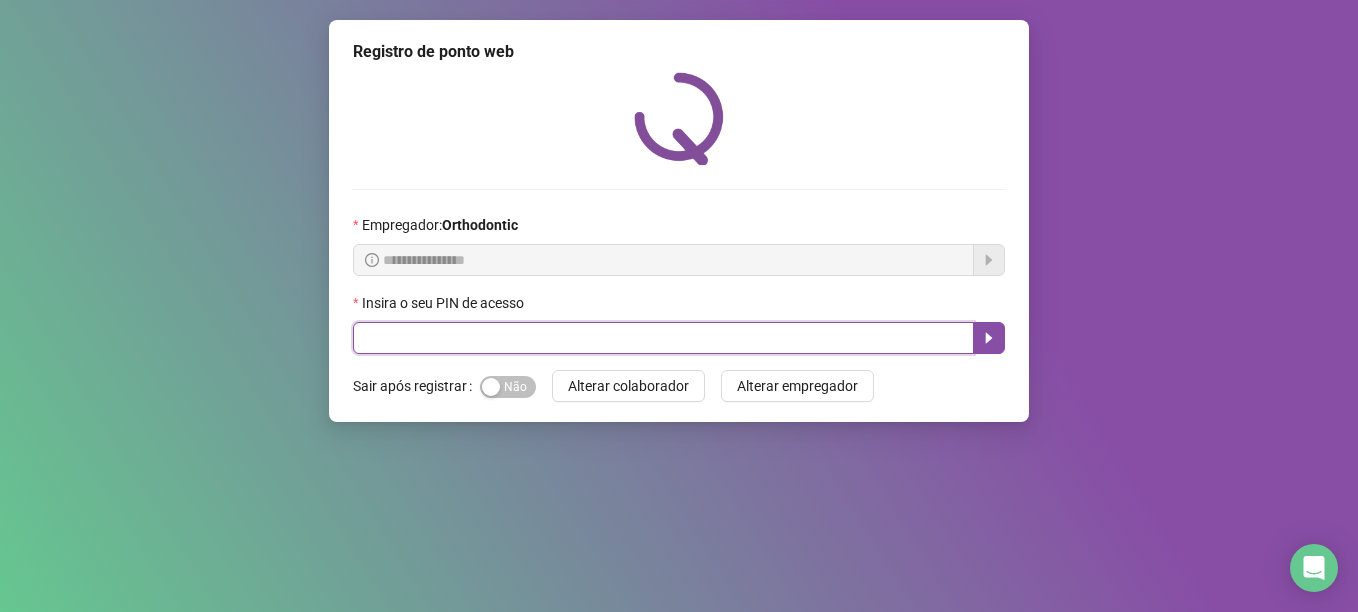 click at bounding box center [663, 338] 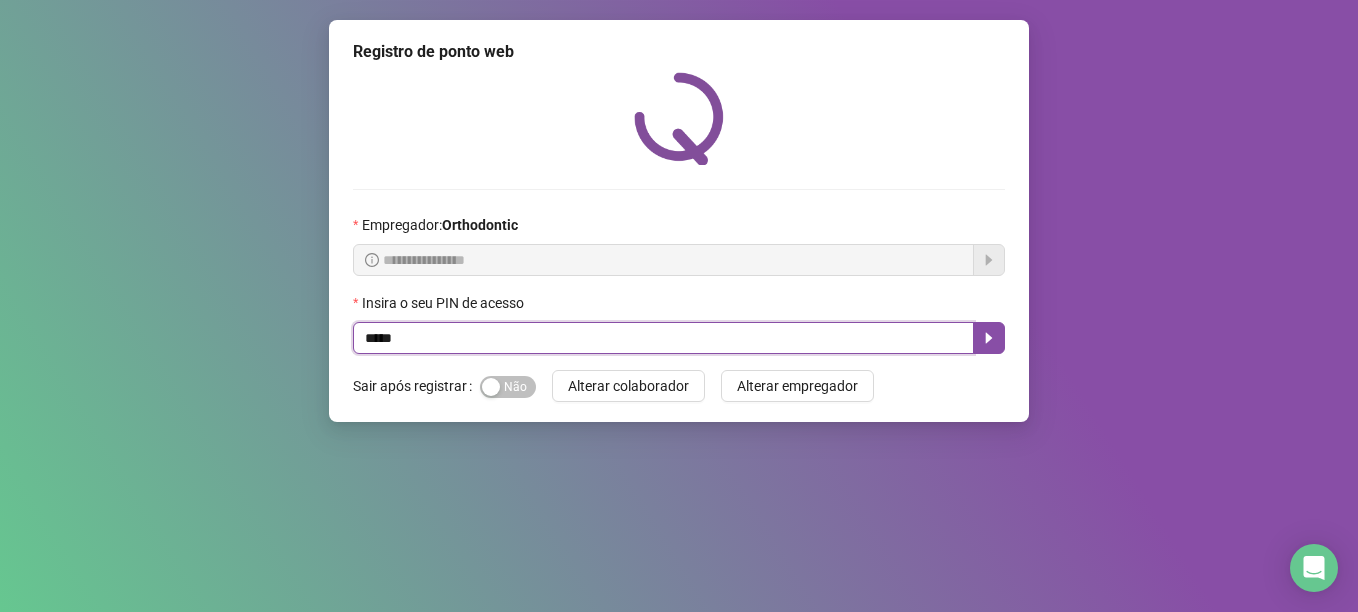 type on "*****" 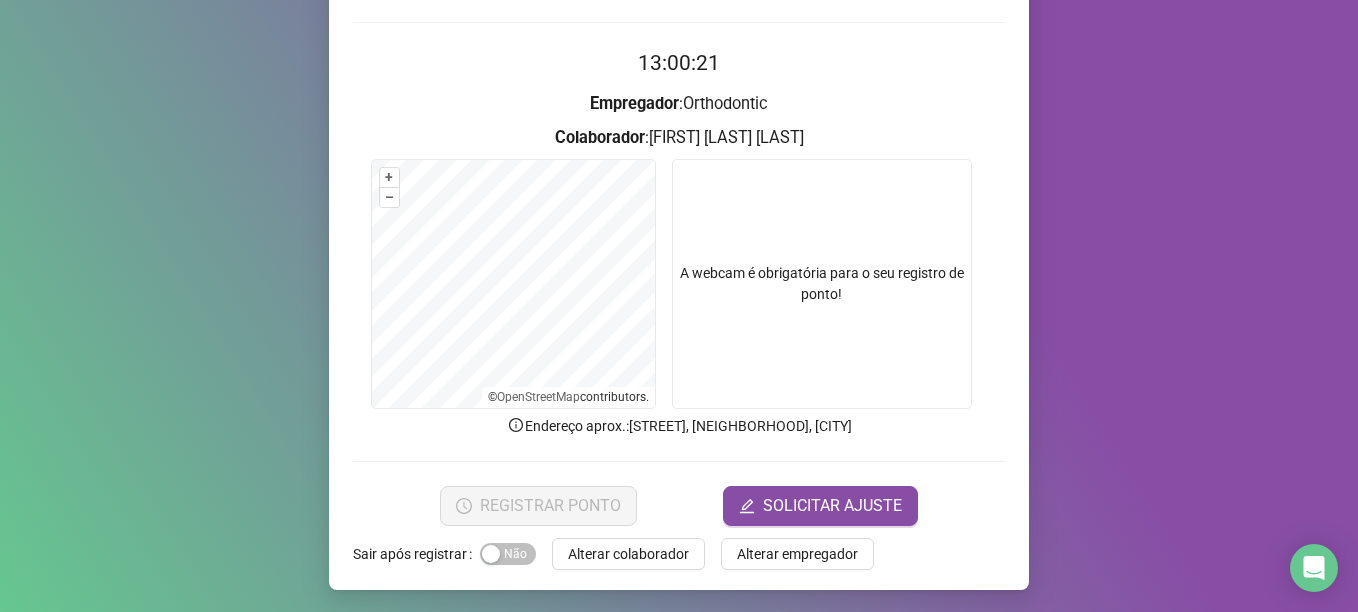 scroll, scrollTop: 169, scrollLeft: 0, axis: vertical 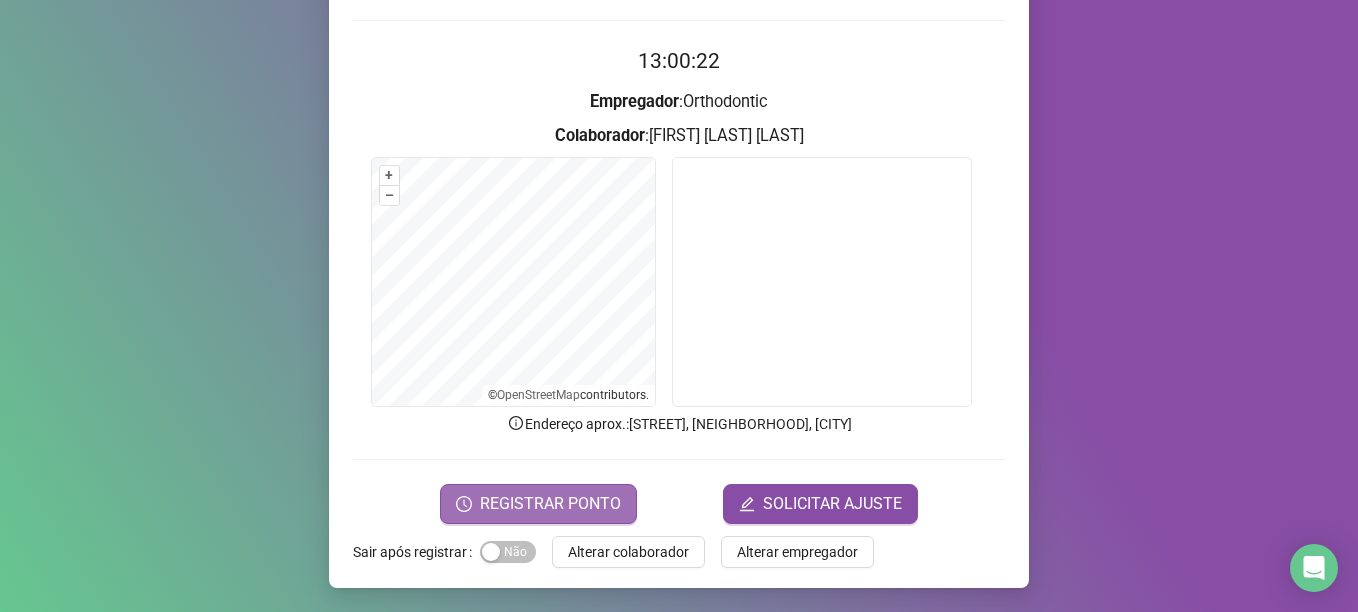 click on "REGISTRAR PONTO" at bounding box center [550, 504] 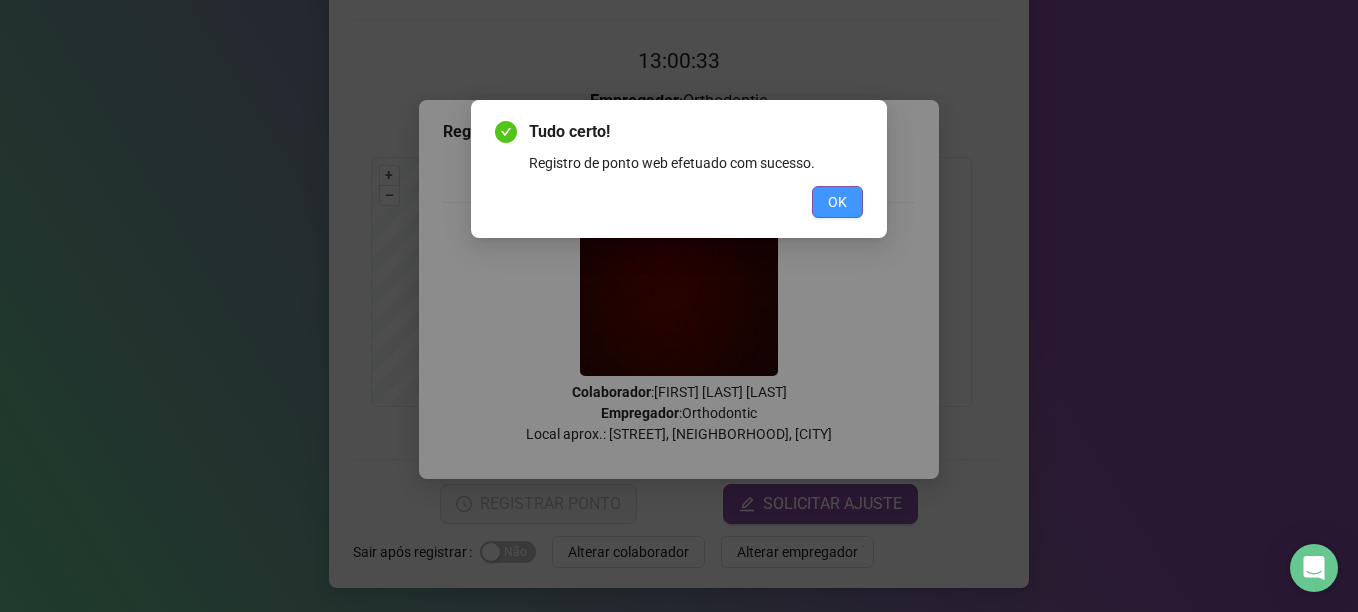 click on "OK" at bounding box center (837, 202) 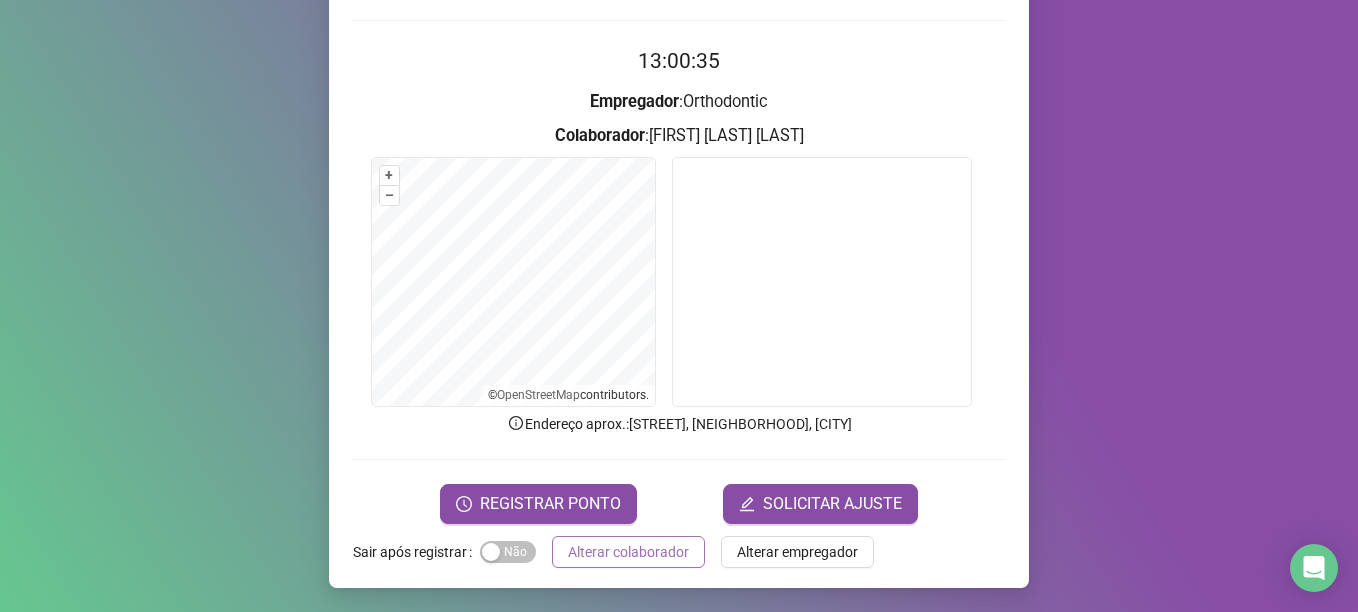 click on "Alterar colaborador" at bounding box center (628, 552) 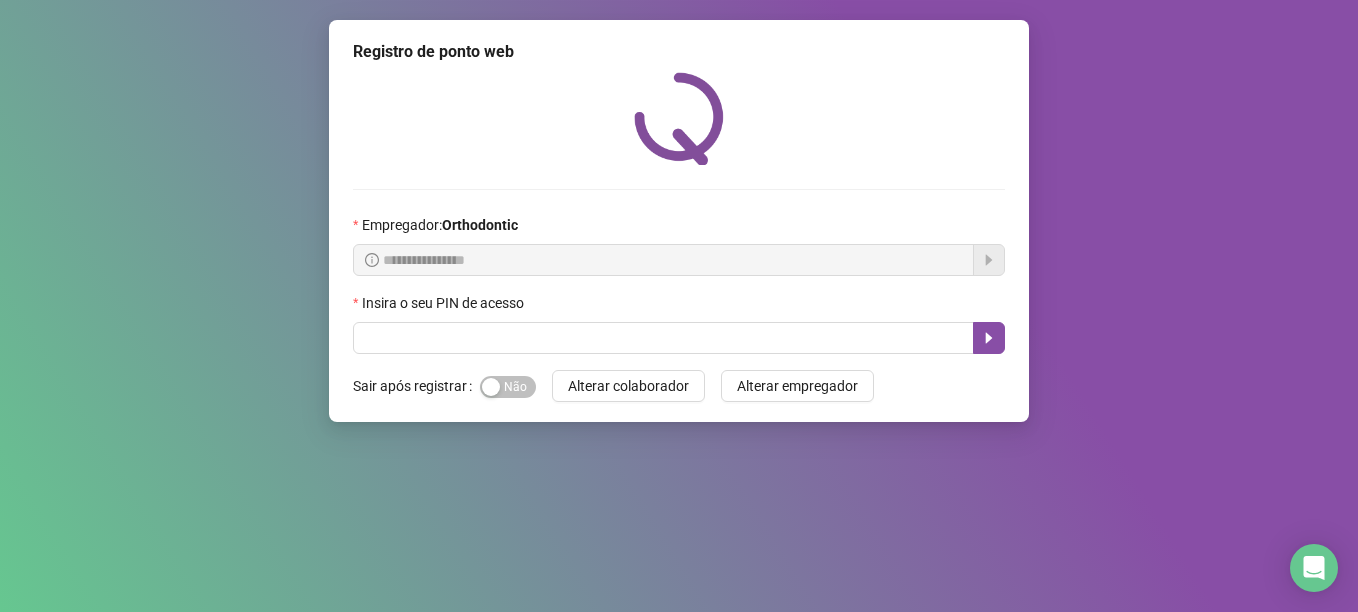 scroll, scrollTop: 0, scrollLeft: 0, axis: both 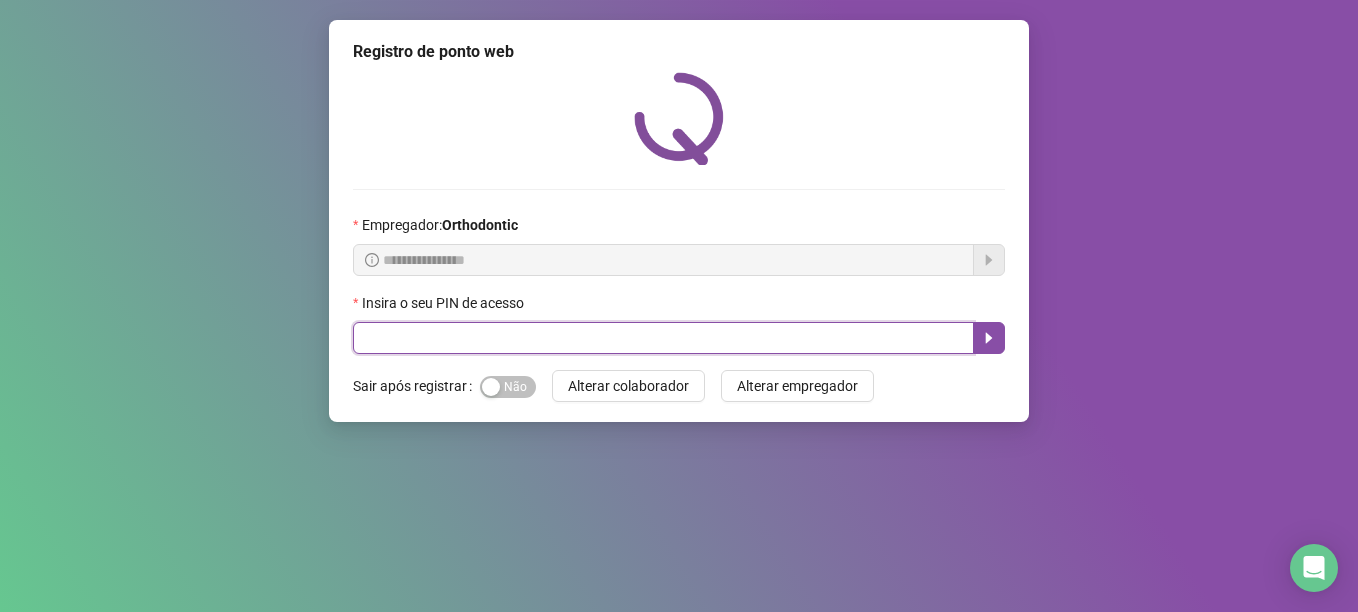 click at bounding box center [663, 338] 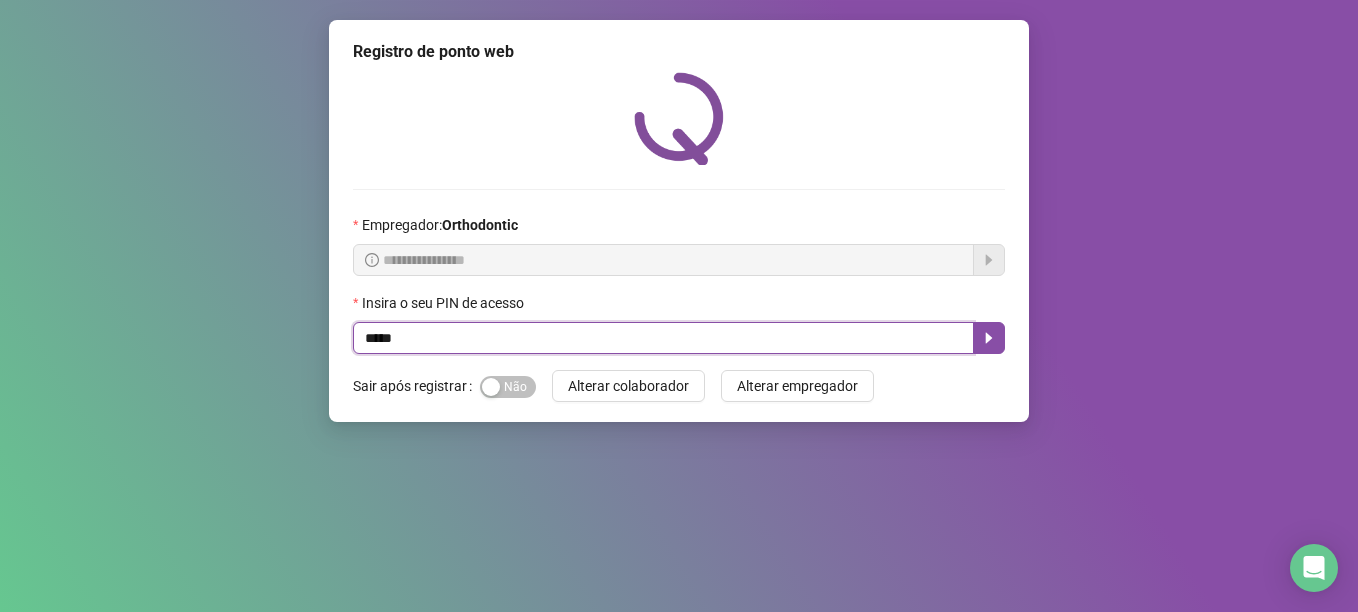 type on "*****" 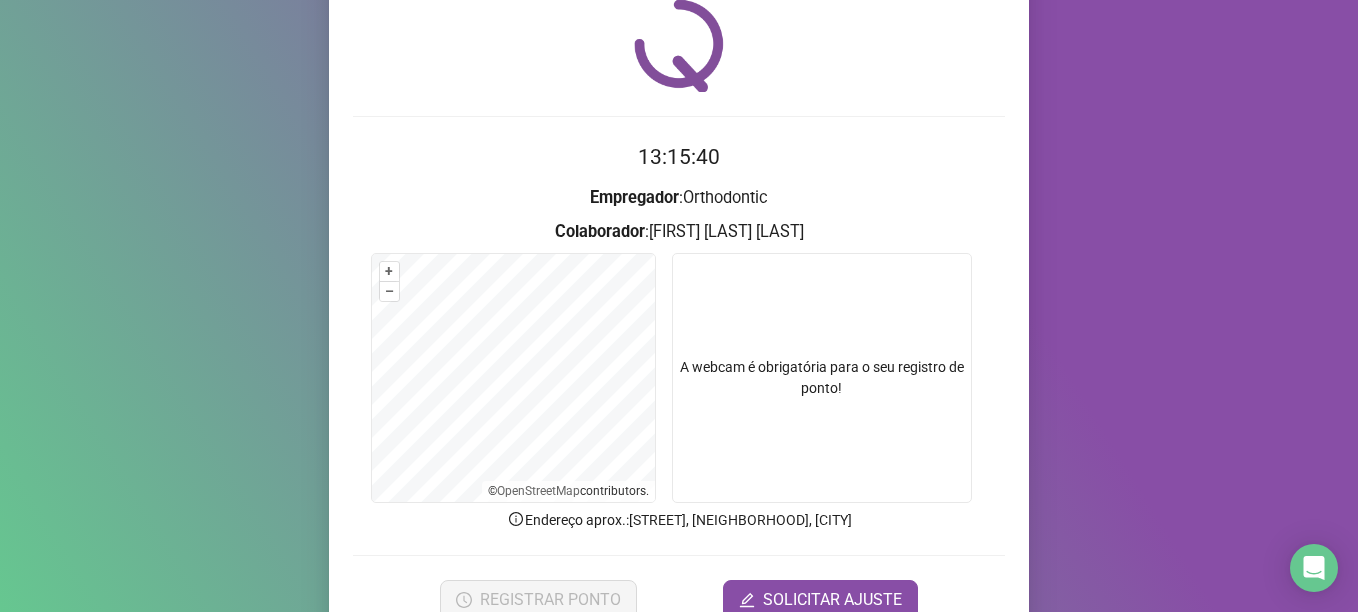 scroll, scrollTop: 169, scrollLeft: 0, axis: vertical 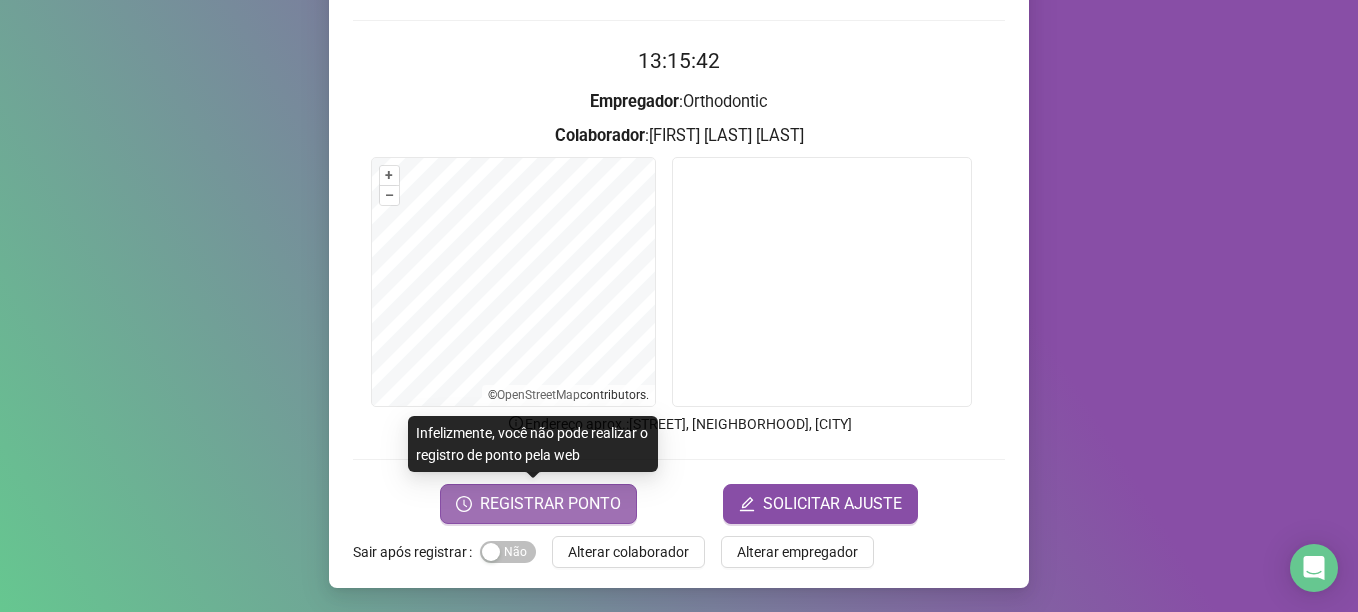click on "REGISTRAR PONTO" at bounding box center (538, 504) 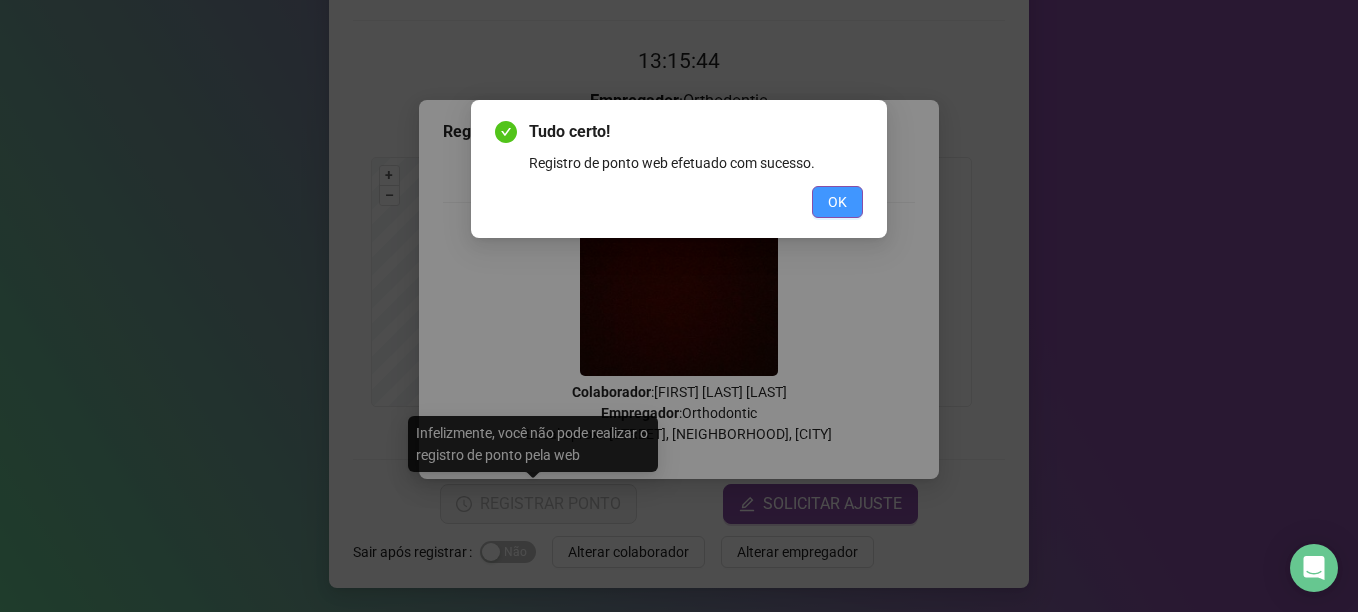 drag, startPoint x: 826, startPoint y: 200, endPoint x: 838, endPoint y: 202, distance: 12.165525 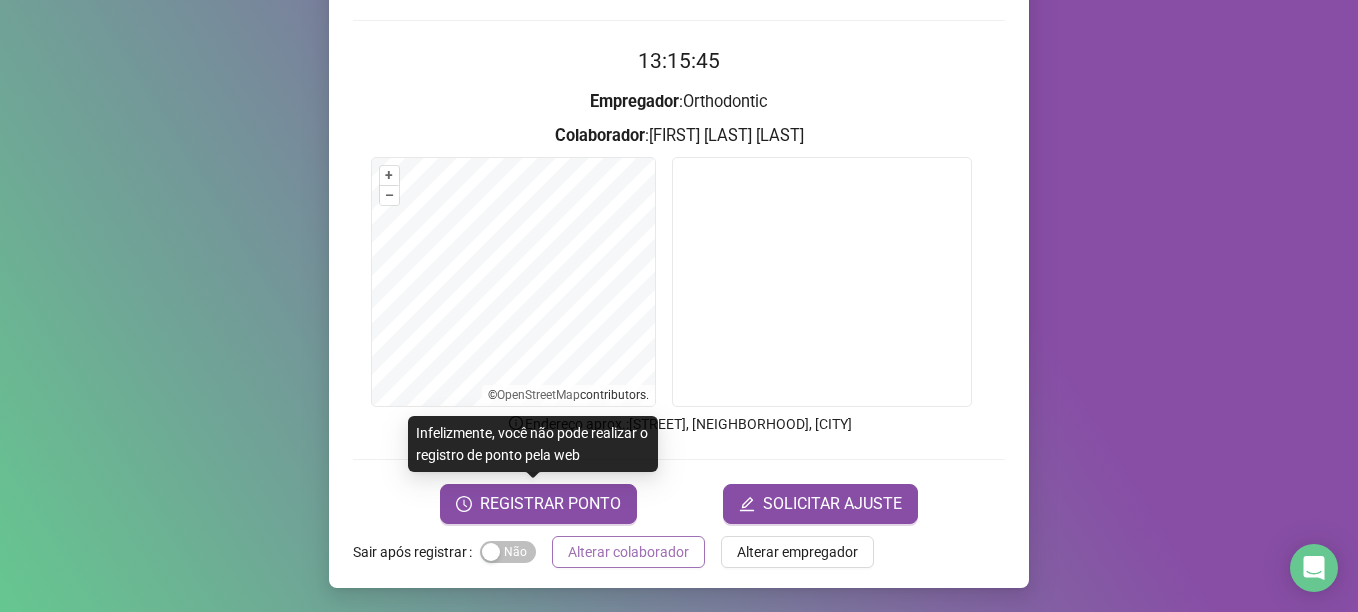 click on "Alterar colaborador" at bounding box center (628, 552) 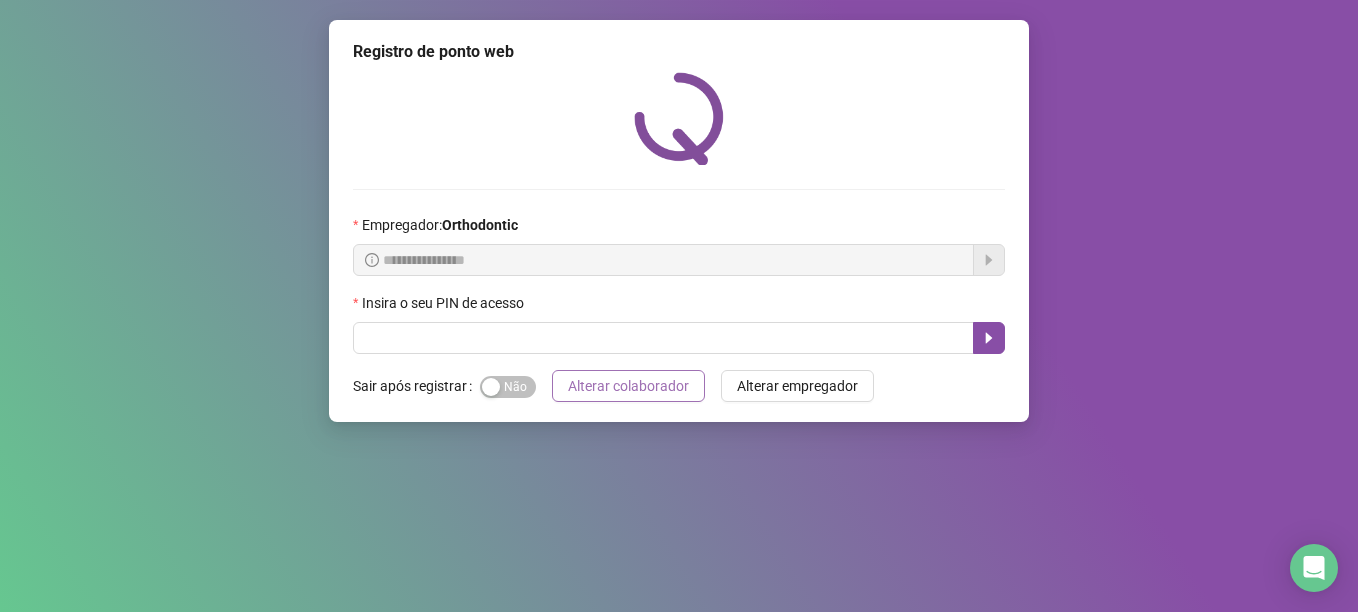 scroll, scrollTop: 0, scrollLeft: 0, axis: both 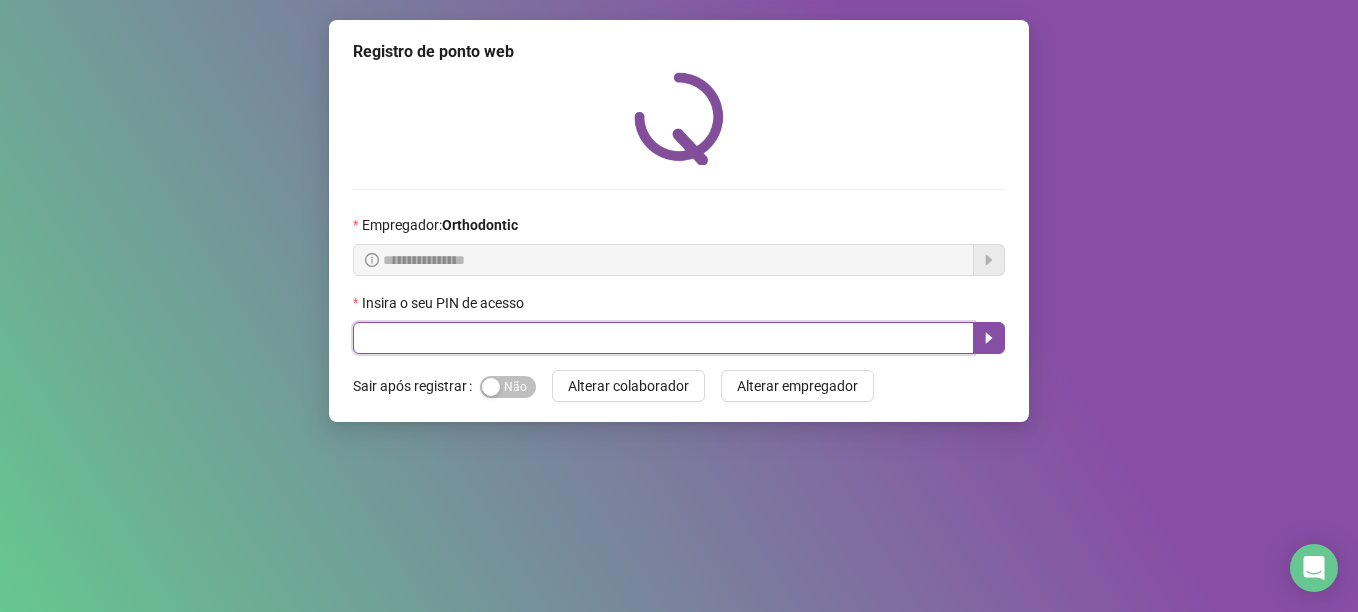 click at bounding box center [663, 338] 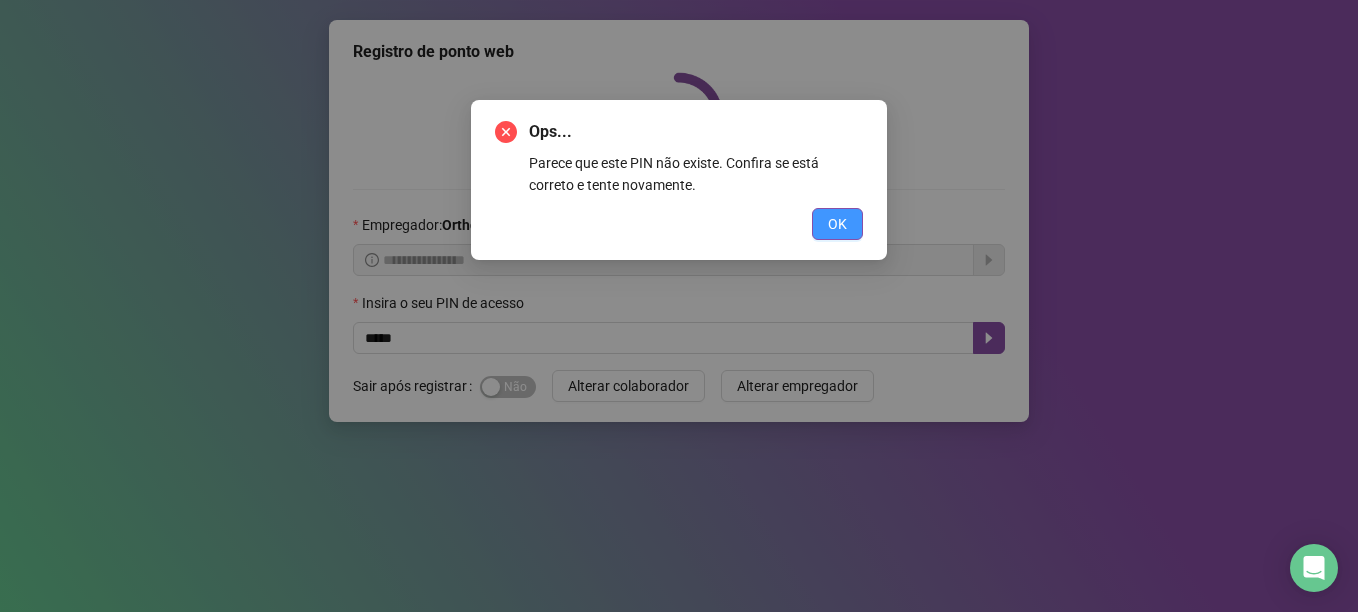 click on "OK" at bounding box center (837, 224) 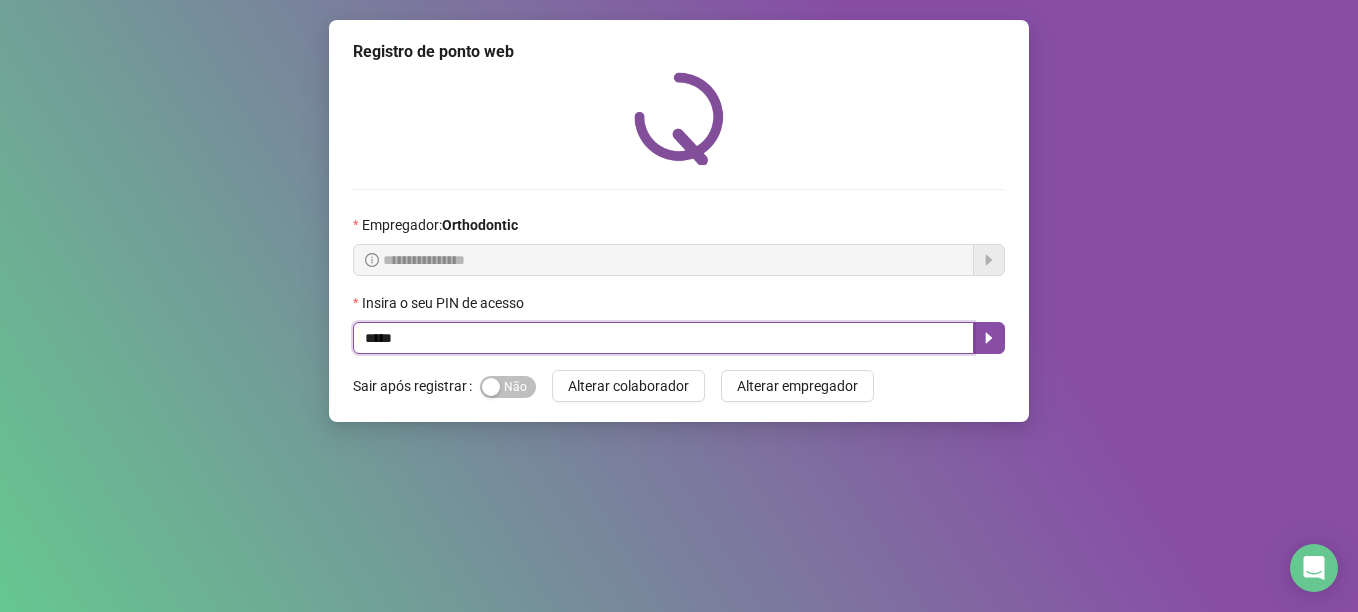 drag, startPoint x: 419, startPoint y: 351, endPoint x: 266, endPoint y: 345, distance: 153.1176 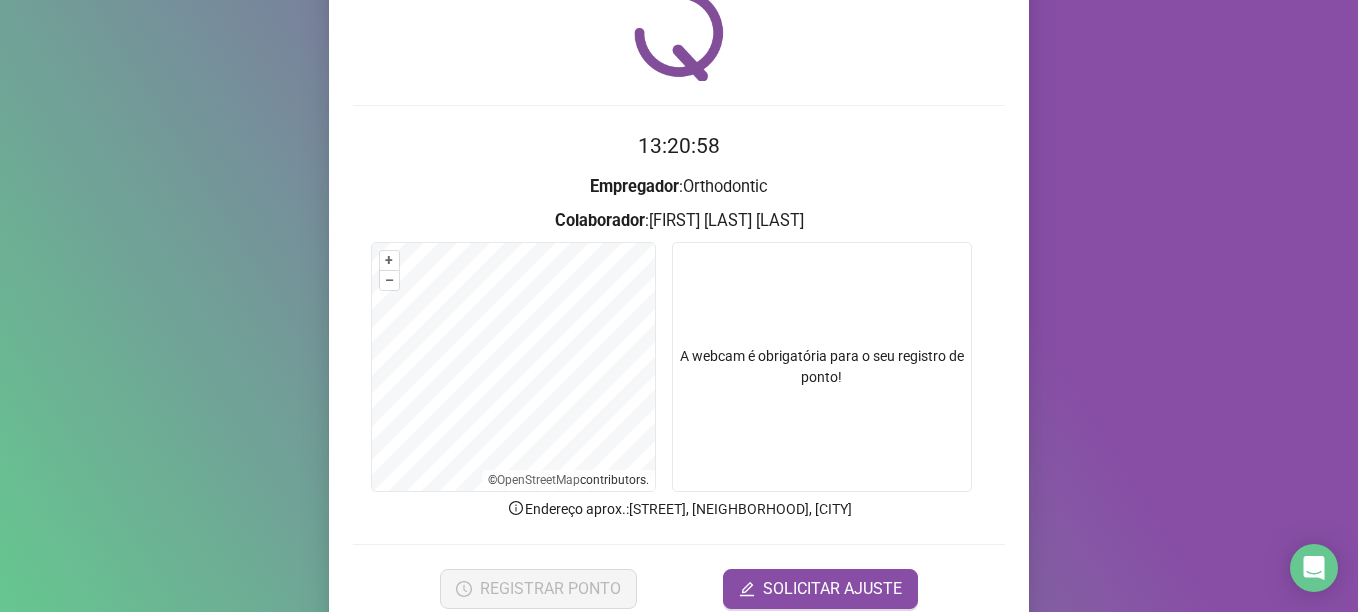 scroll, scrollTop: 169, scrollLeft: 0, axis: vertical 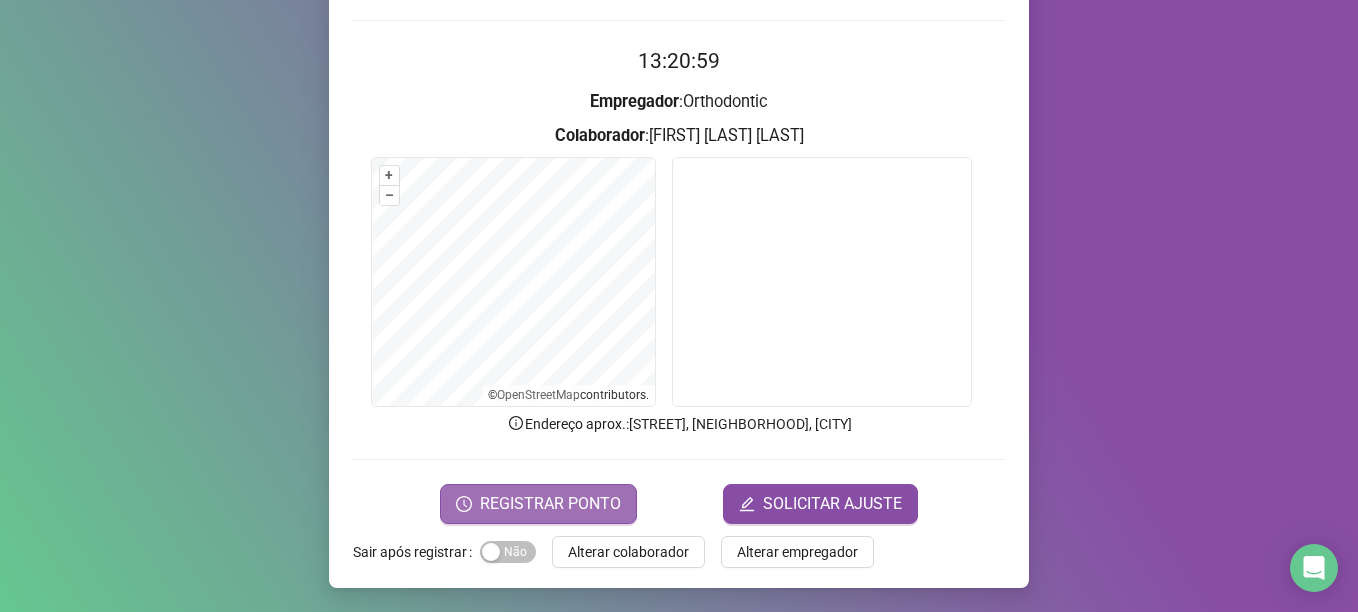 click on "REGISTRAR PONTO" at bounding box center [550, 504] 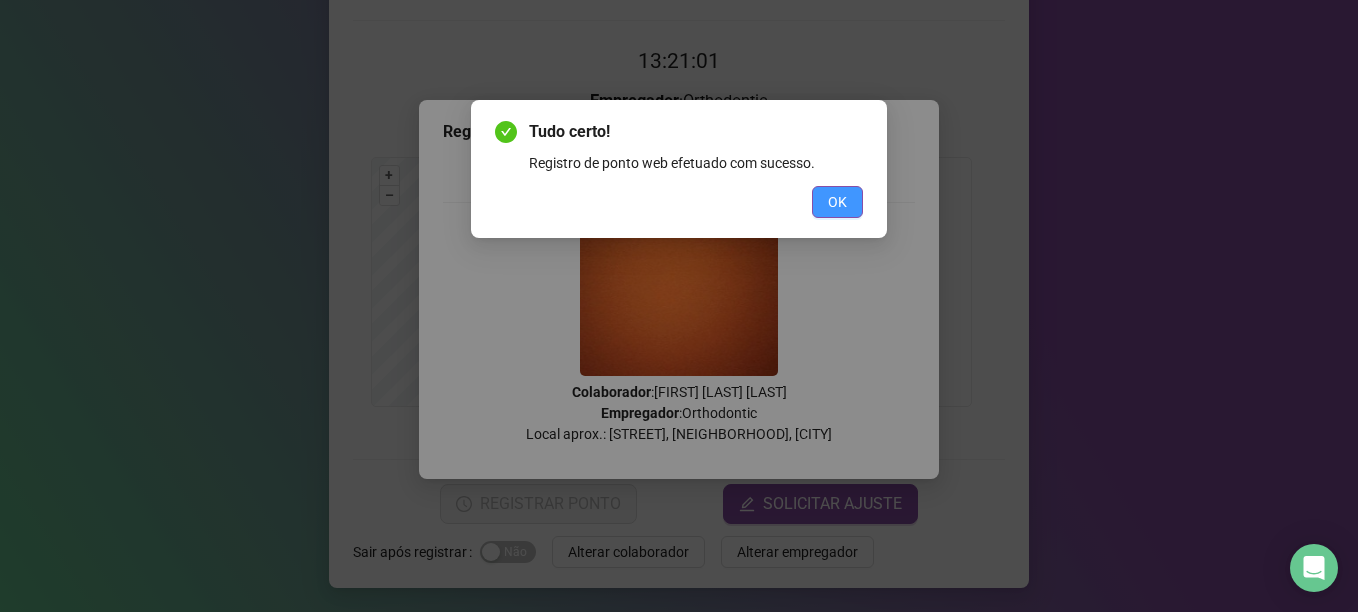 click on "OK" at bounding box center (837, 202) 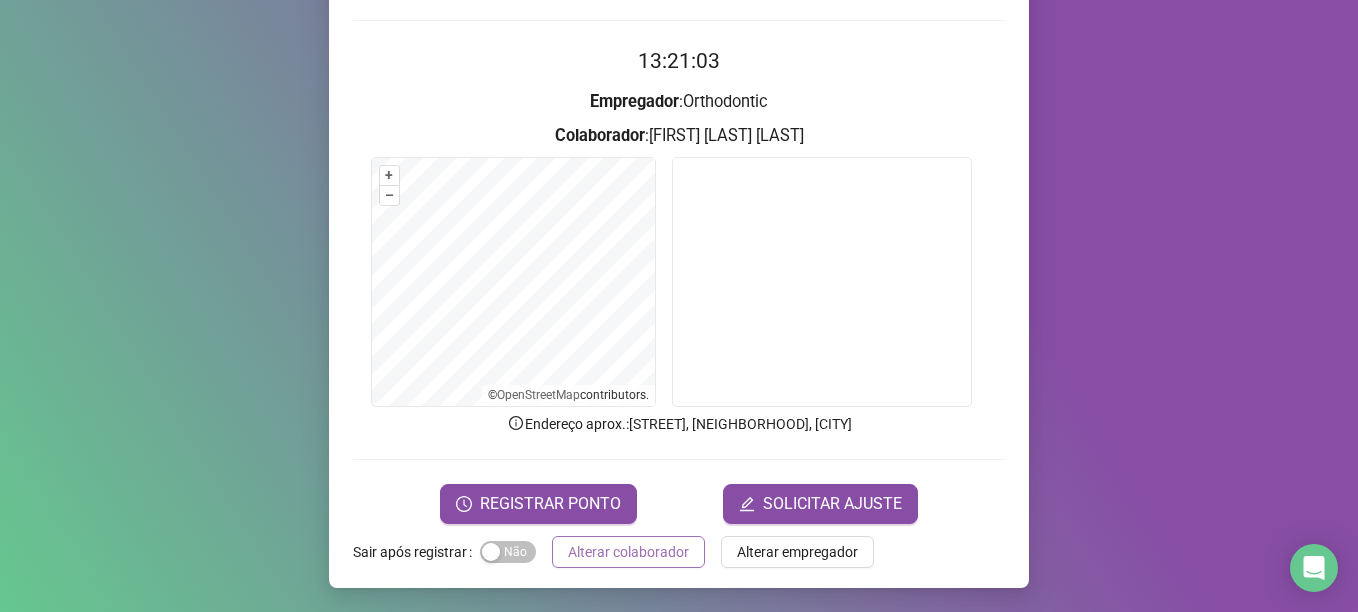 click on "Alterar colaborador" at bounding box center (628, 552) 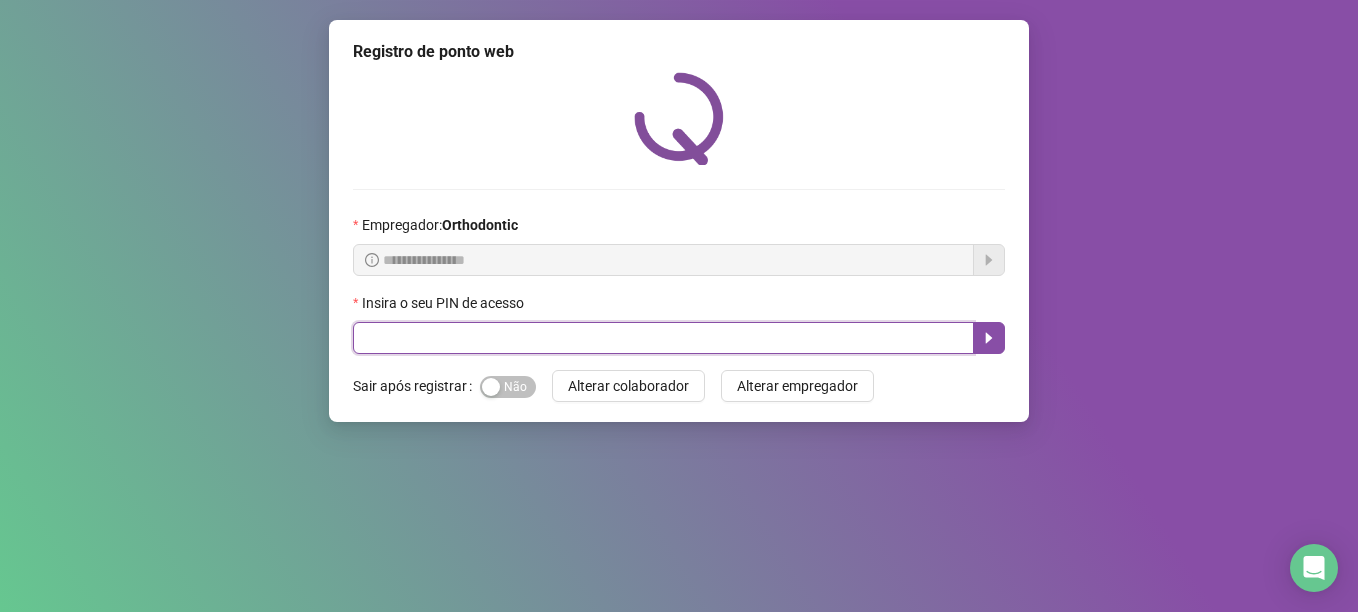 click at bounding box center (663, 338) 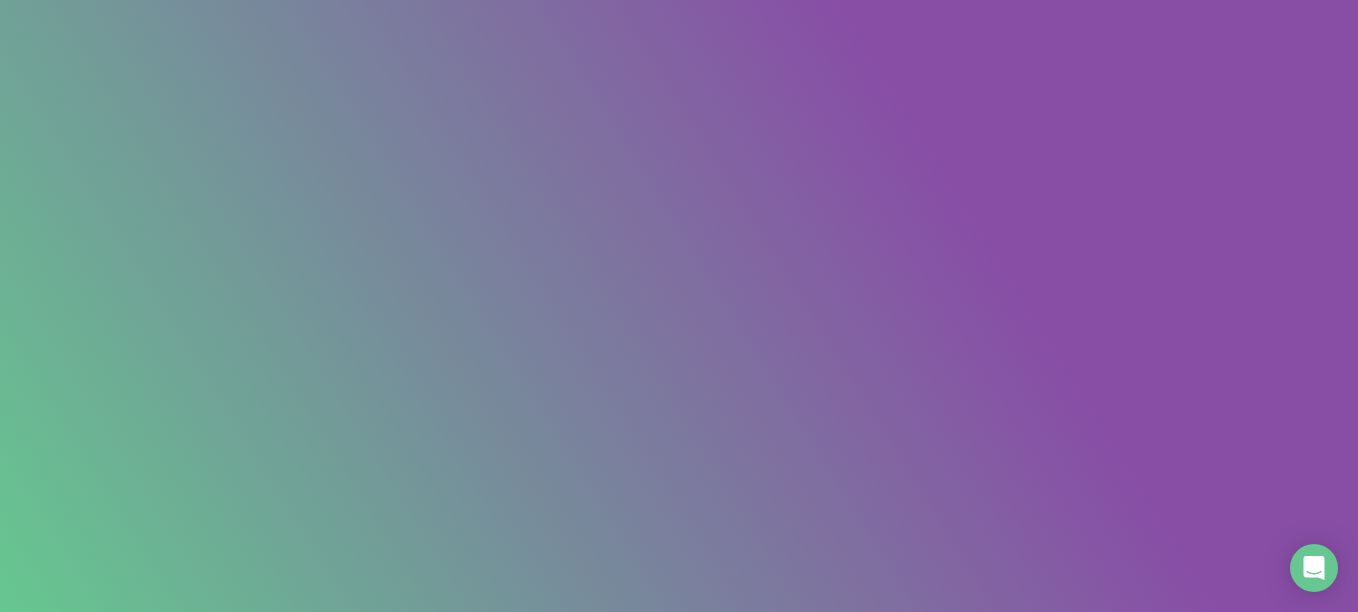 scroll, scrollTop: 0, scrollLeft: 0, axis: both 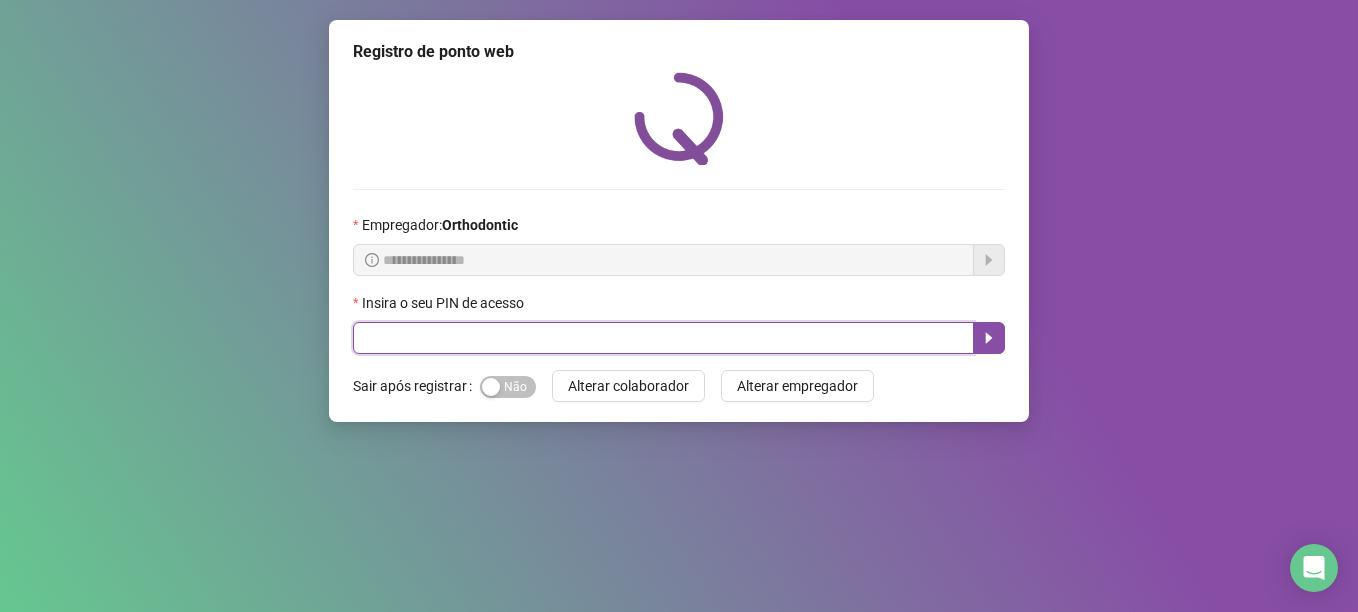 click at bounding box center [663, 338] 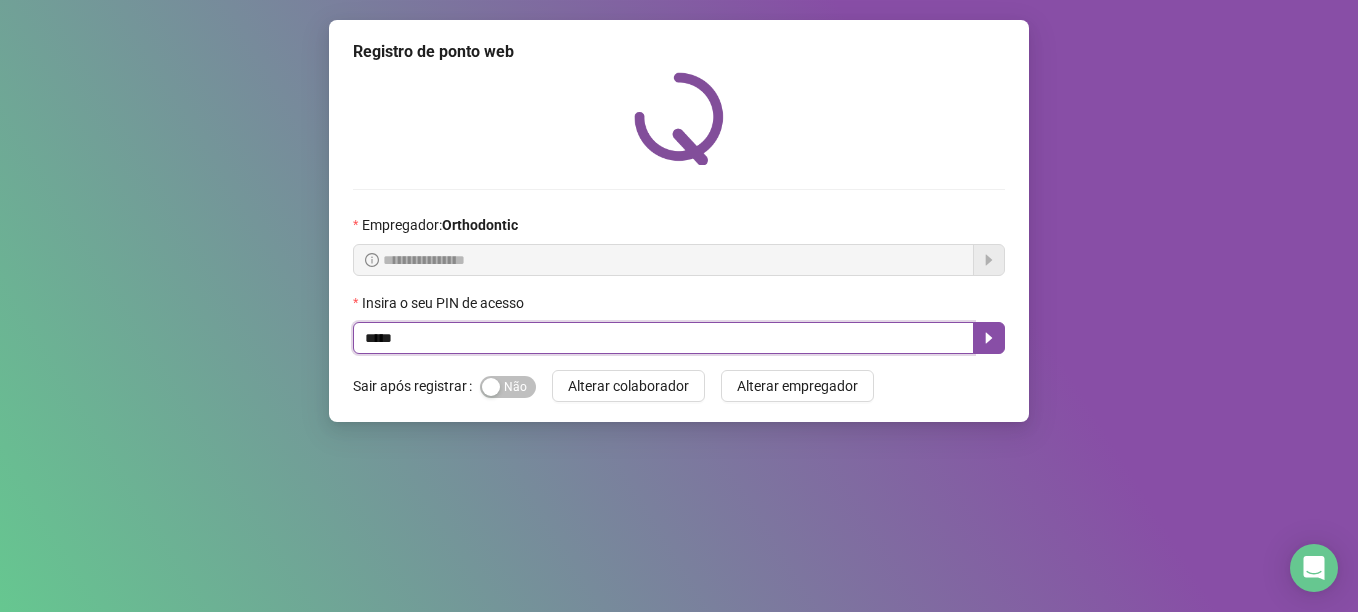 type on "*****" 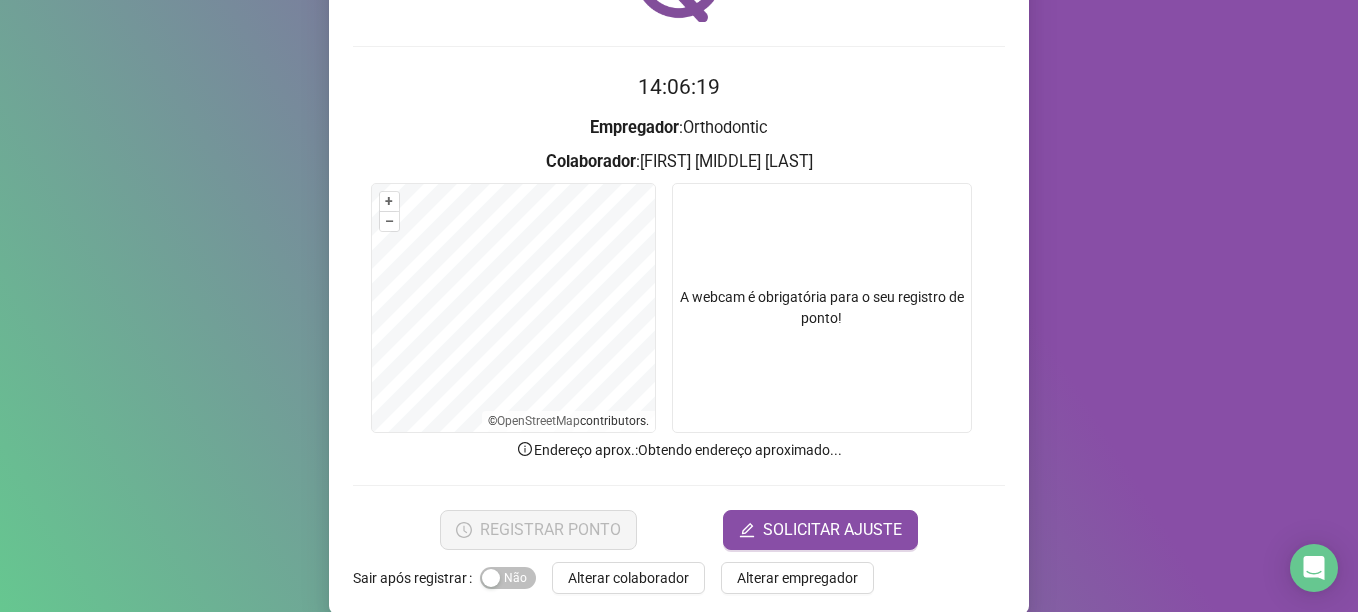 scroll, scrollTop: 169, scrollLeft: 0, axis: vertical 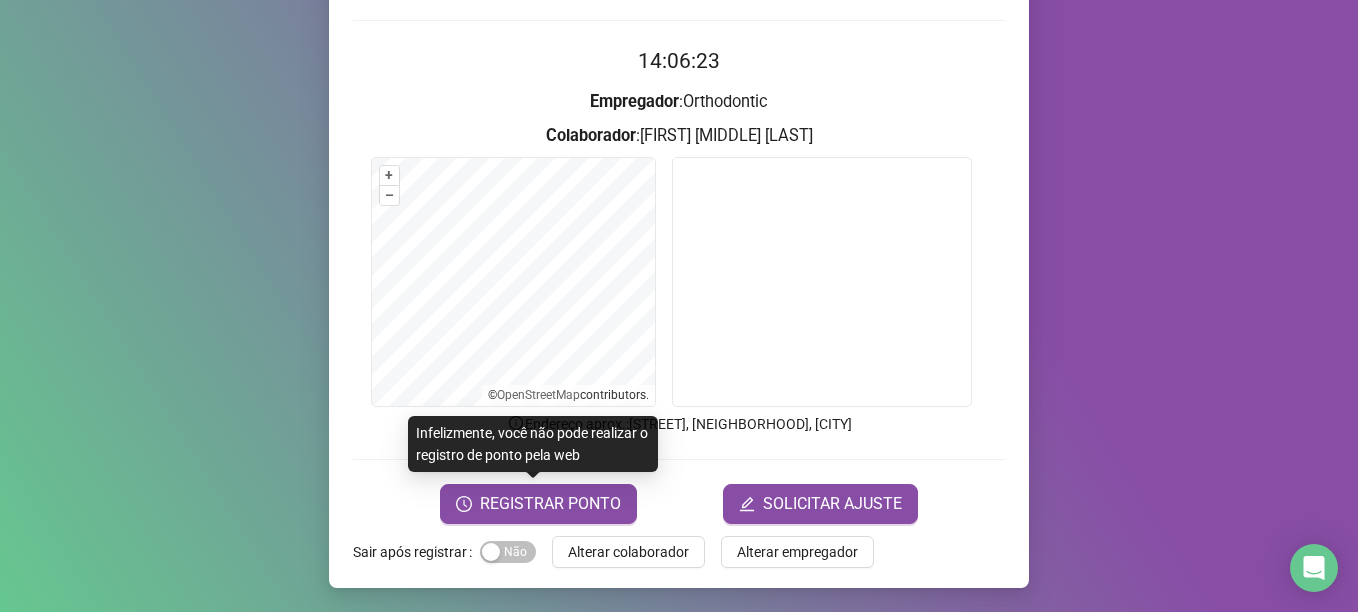 click on "14:06:23 Empregador : Orthodontic Colaborador : [FIRST] [MIDDLE] [LAST] + – ⇧ › © OpenStreetMap contributors. Endereço aprox. : [STREET], [NEIGHBORHOOD], [CITY] REGISTRAR PONTO SOLICITAR AJUSTE" at bounding box center (679, 284) 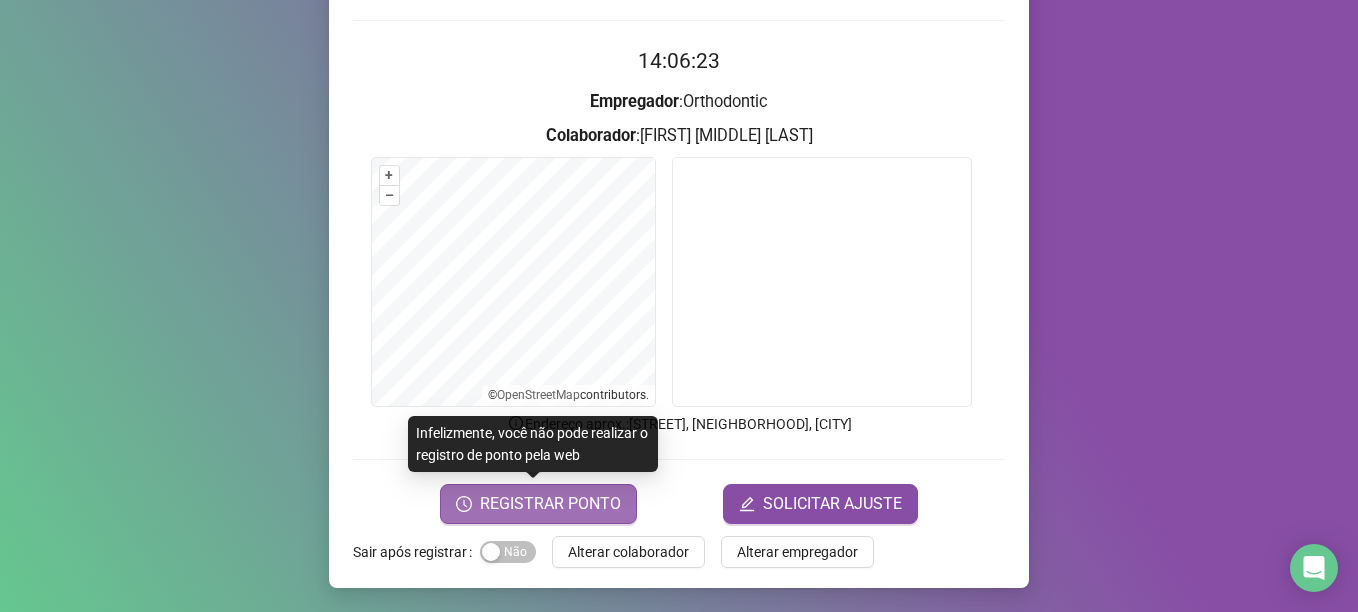 click on "REGISTRAR PONTO" at bounding box center (550, 504) 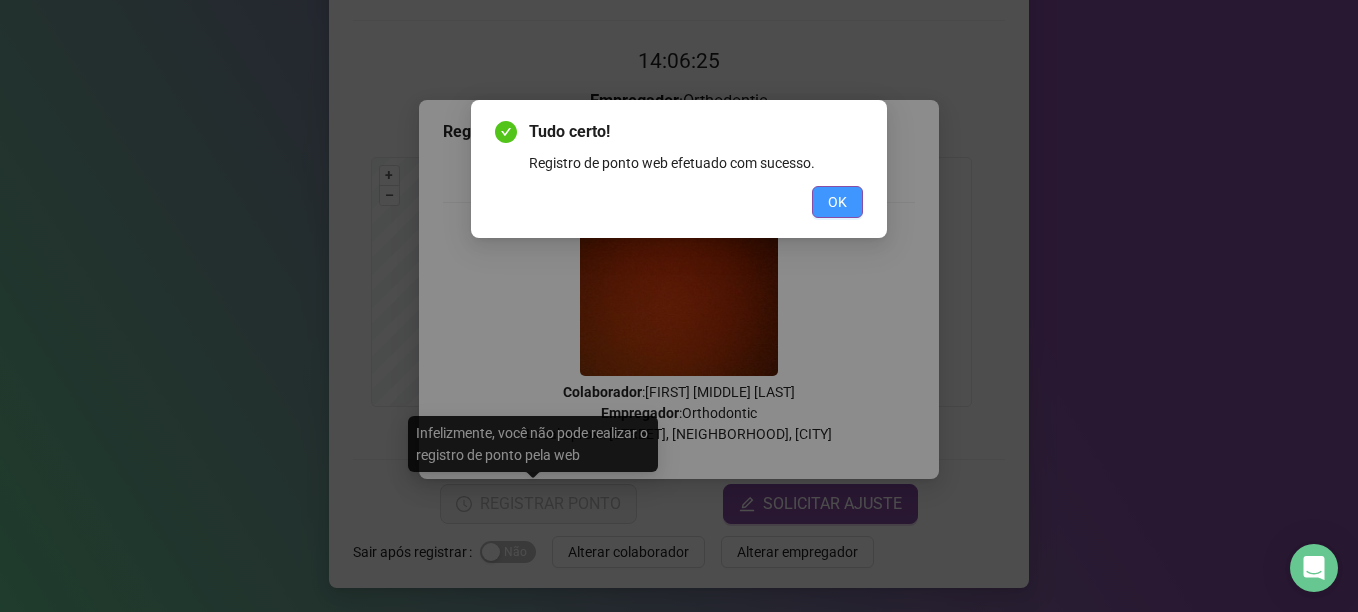 click on "OK" at bounding box center (837, 202) 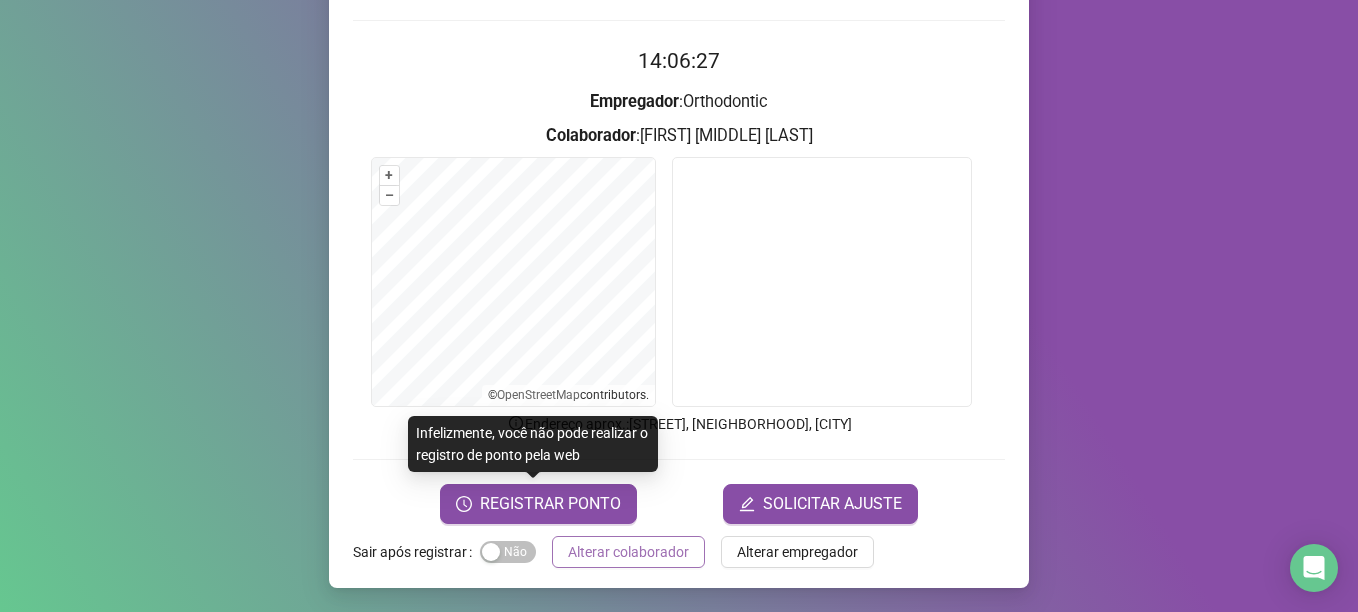 click on "Alterar colaborador" at bounding box center [628, 552] 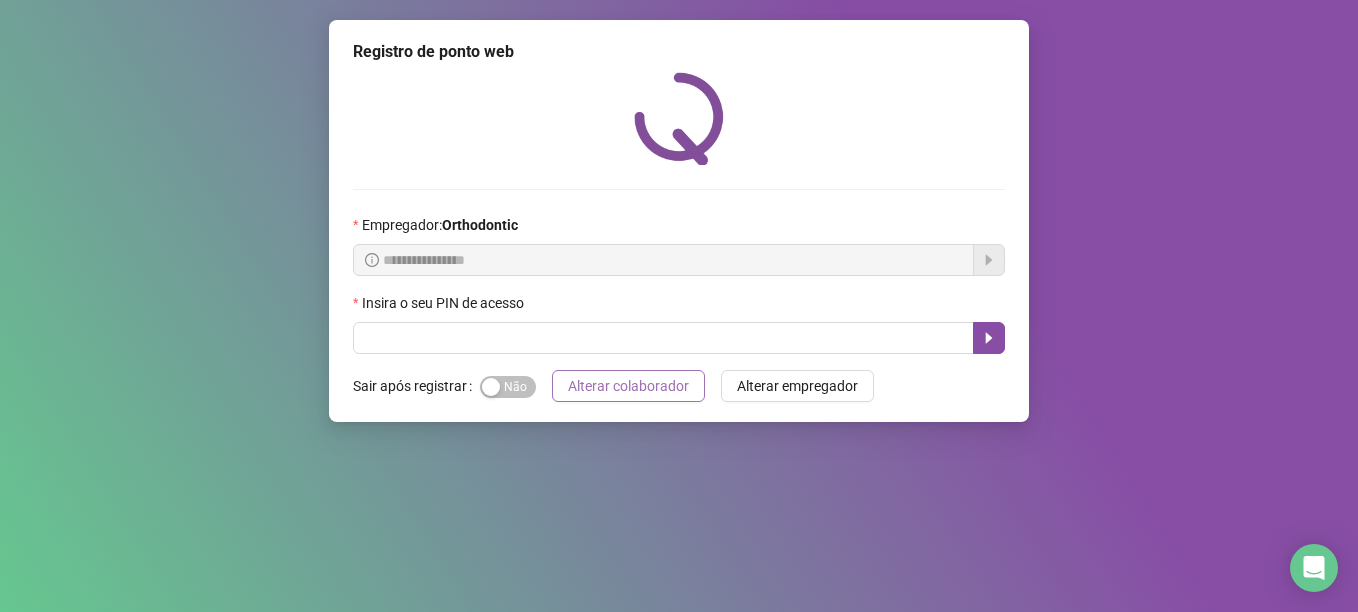 scroll, scrollTop: 0, scrollLeft: 0, axis: both 